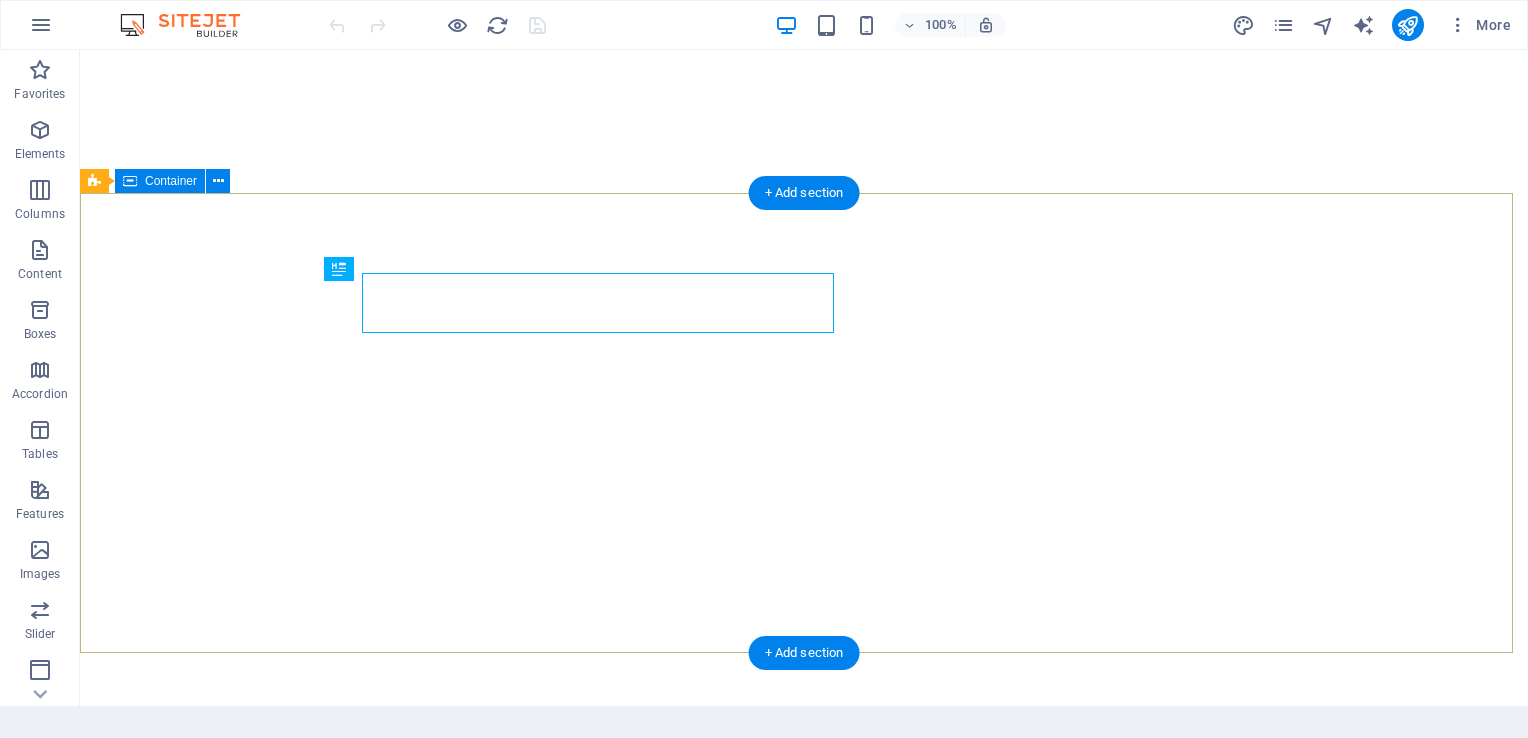 scroll, scrollTop: 0, scrollLeft: 0, axis: both 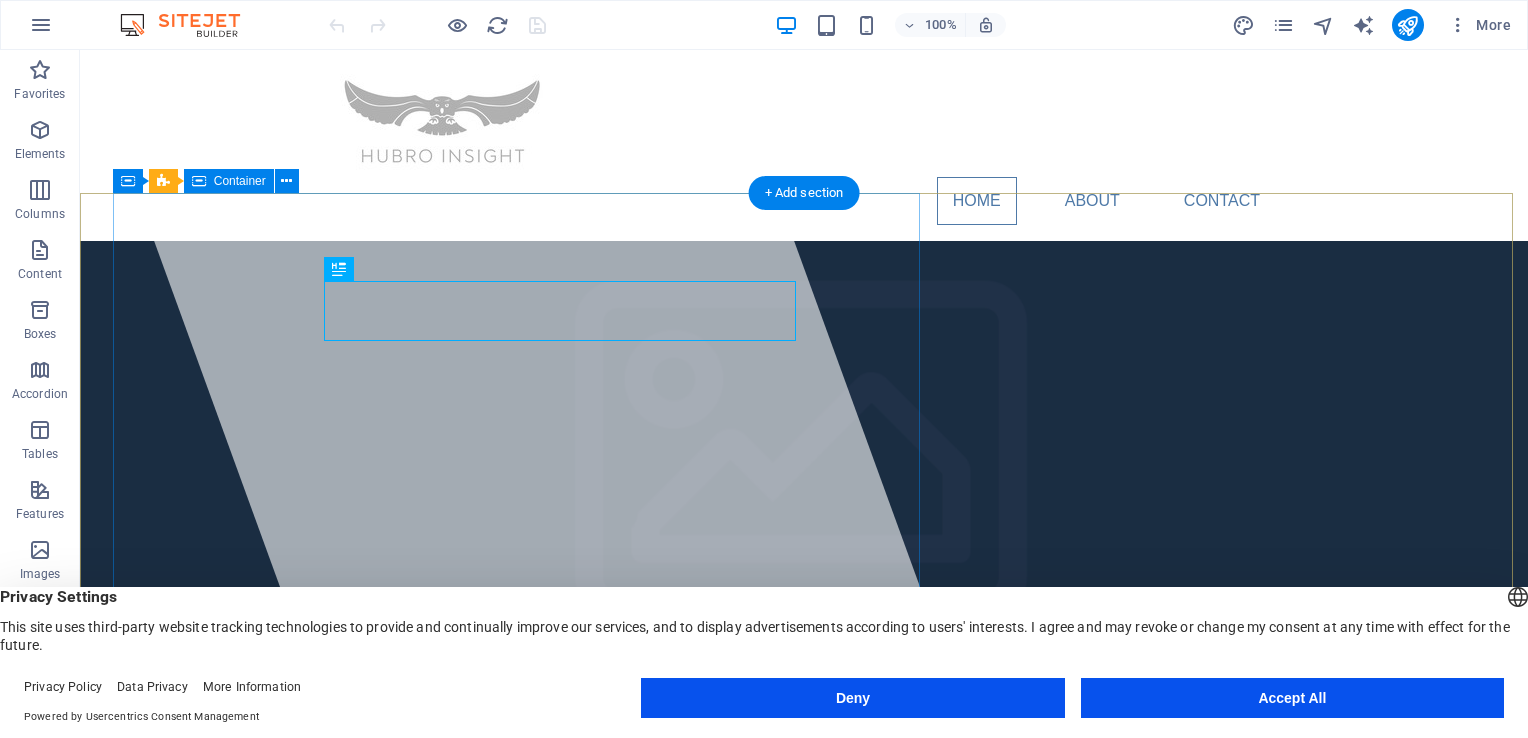 click at bounding box center (524, 378) 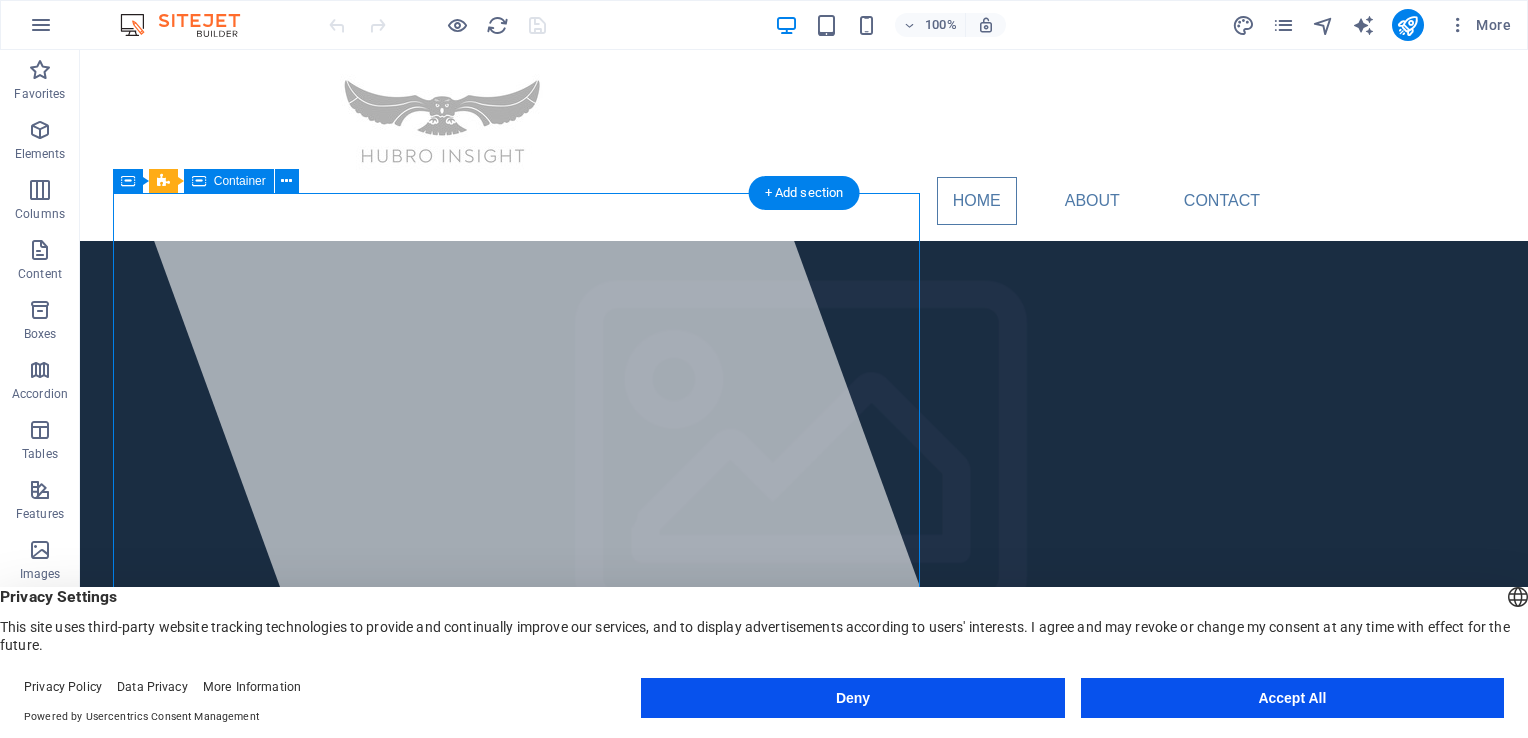 click at bounding box center (524, 378) 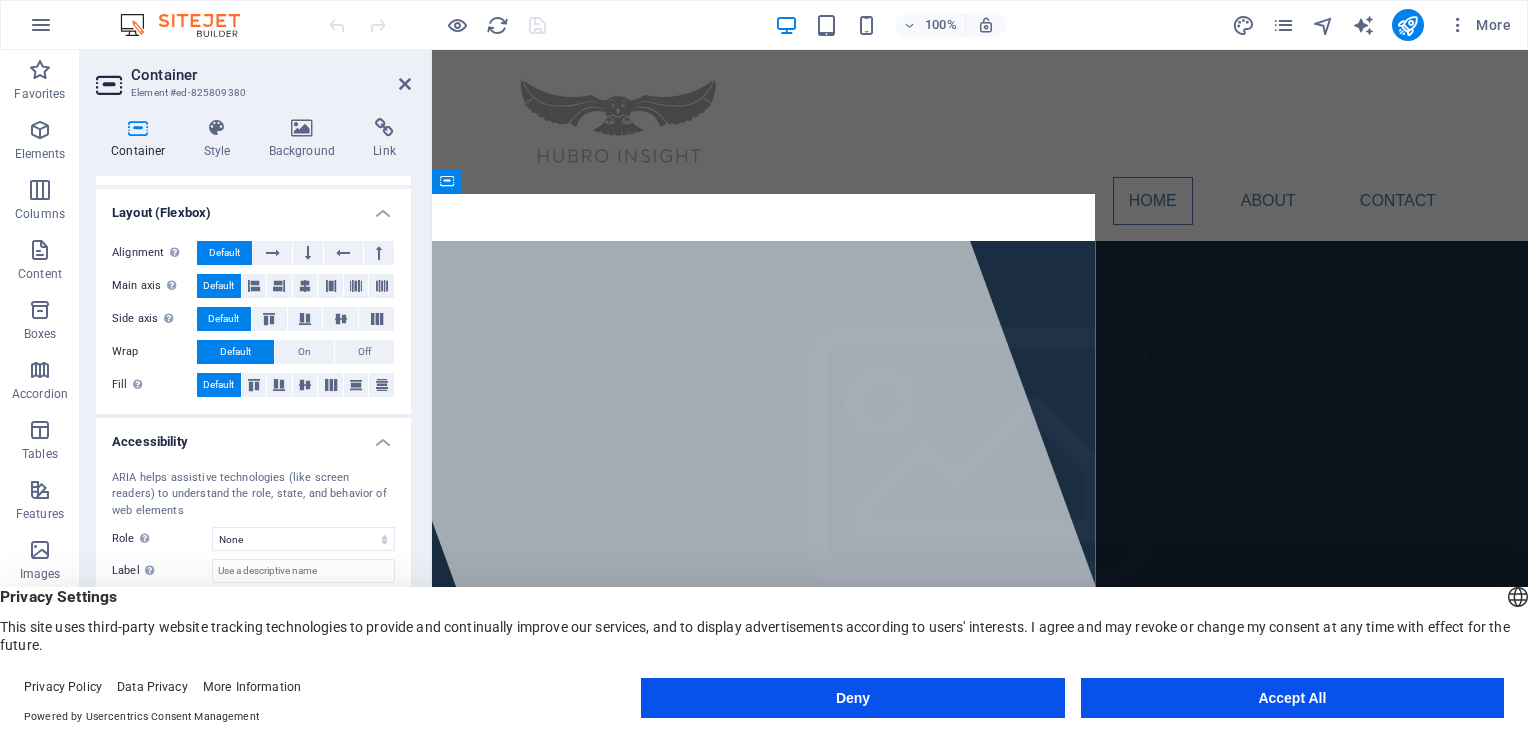 scroll, scrollTop: 292, scrollLeft: 0, axis: vertical 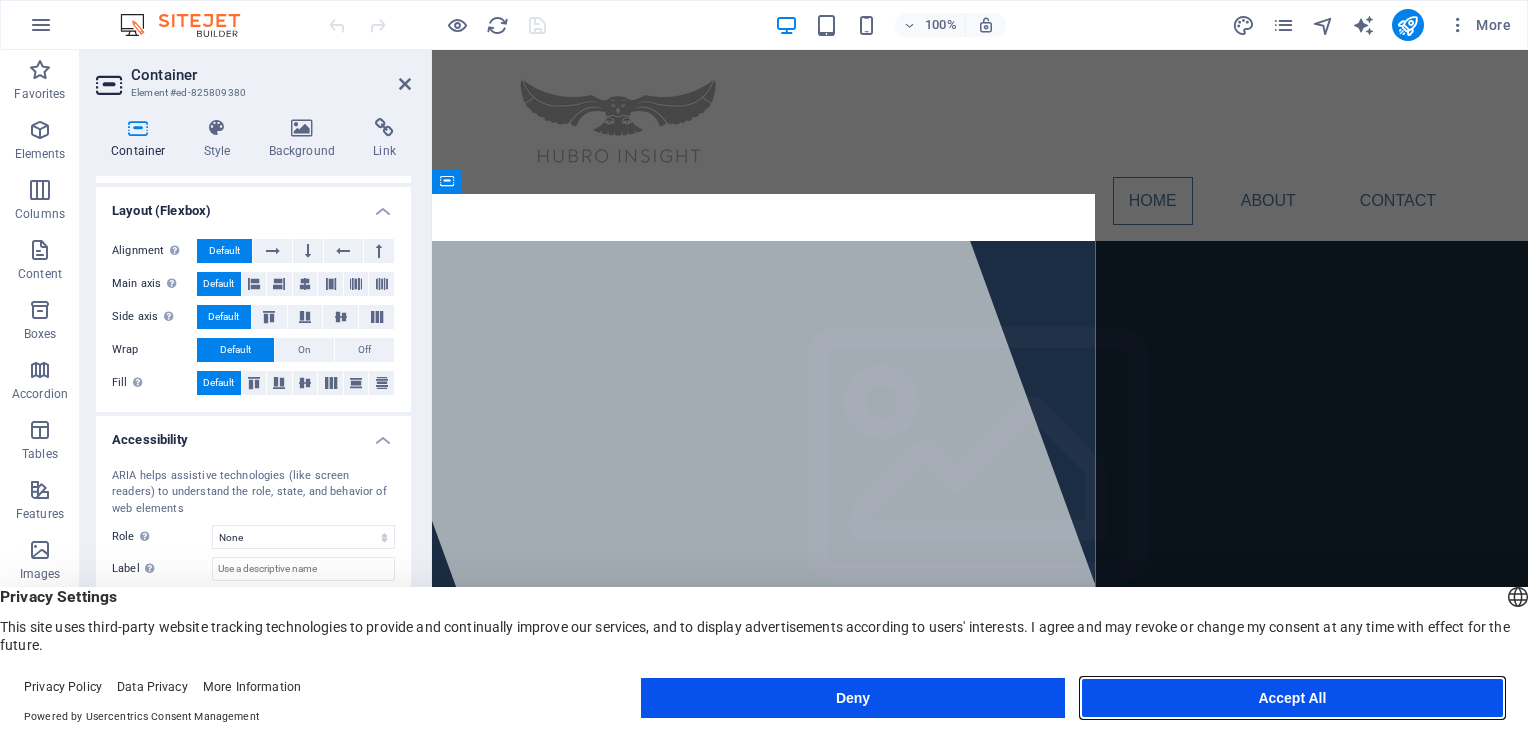 click on "Accept All" at bounding box center (1292, 698) 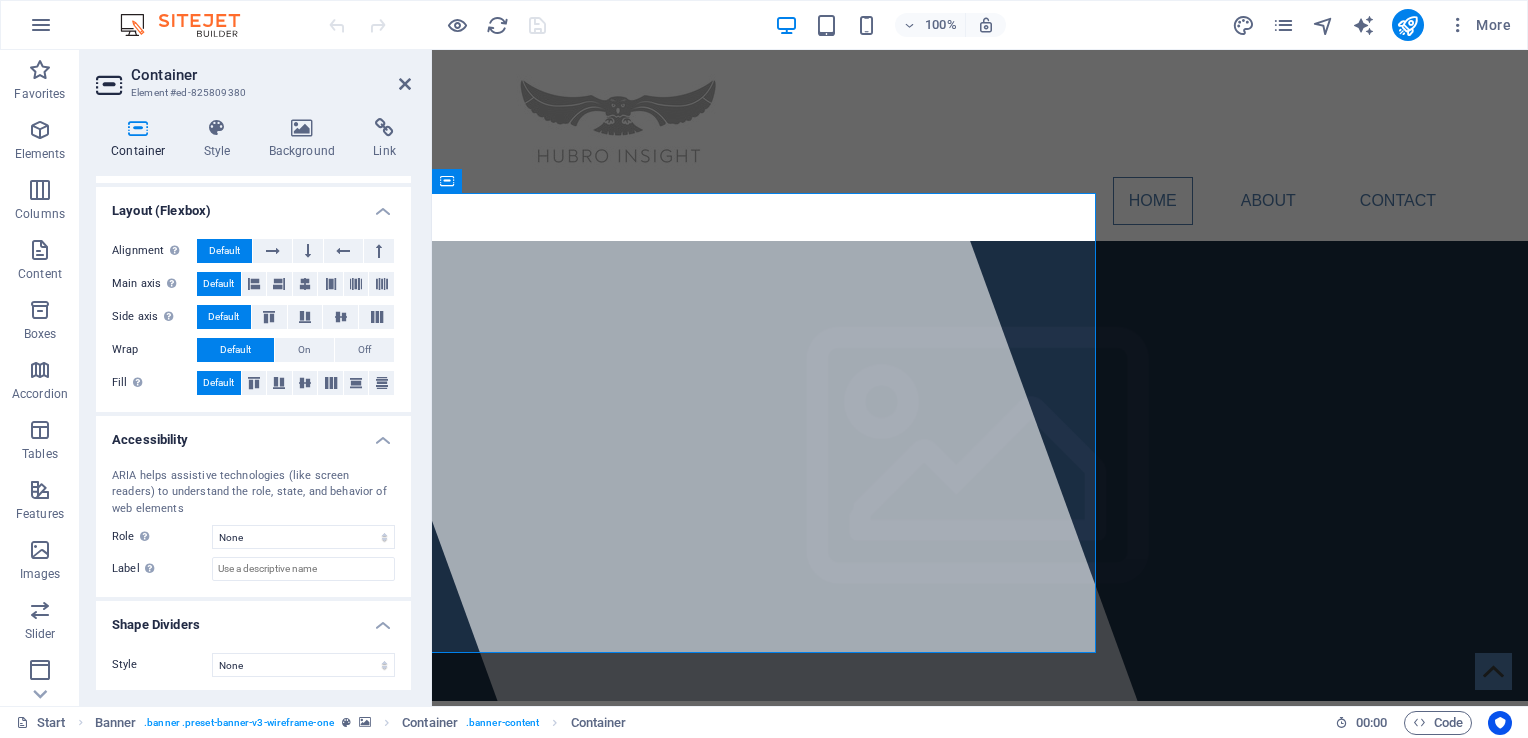 drag, startPoint x: 406, startPoint y: 522, endPoint x: 405, endPoint y: 540, distance: 18.027756 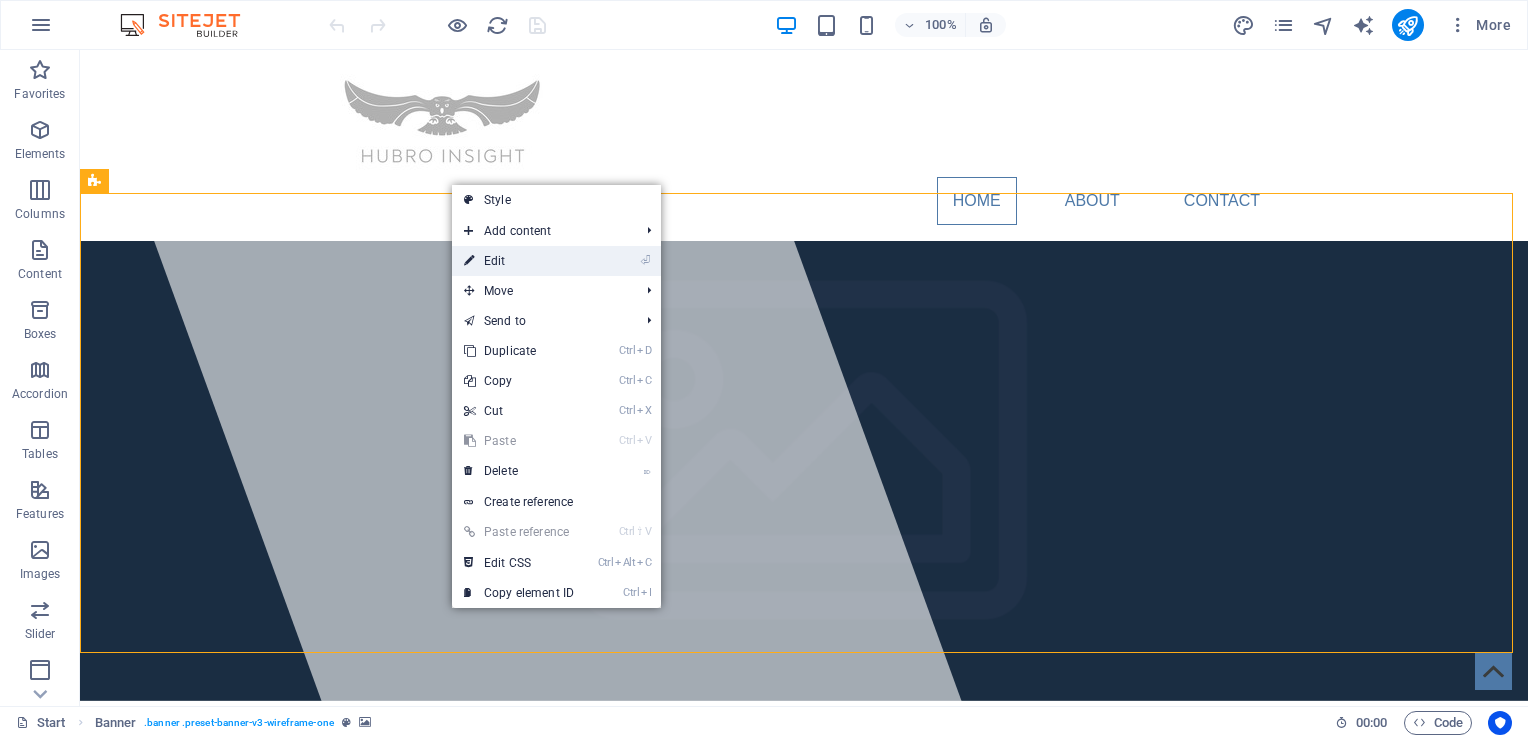click on "⏎  Edit" at bounding box center [519, 261] 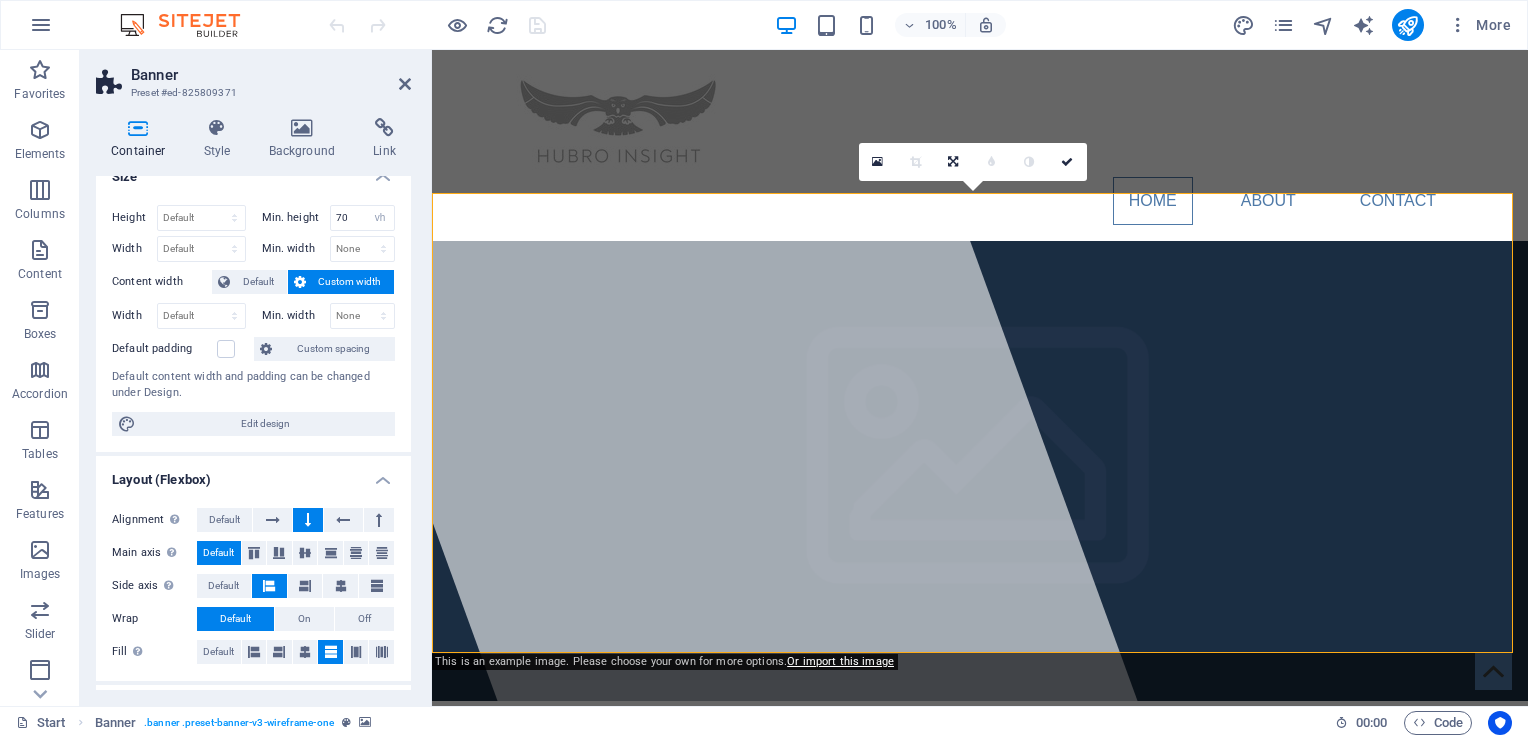 scroll, scrollTop: 0, scrollLeft: 0, axis: both 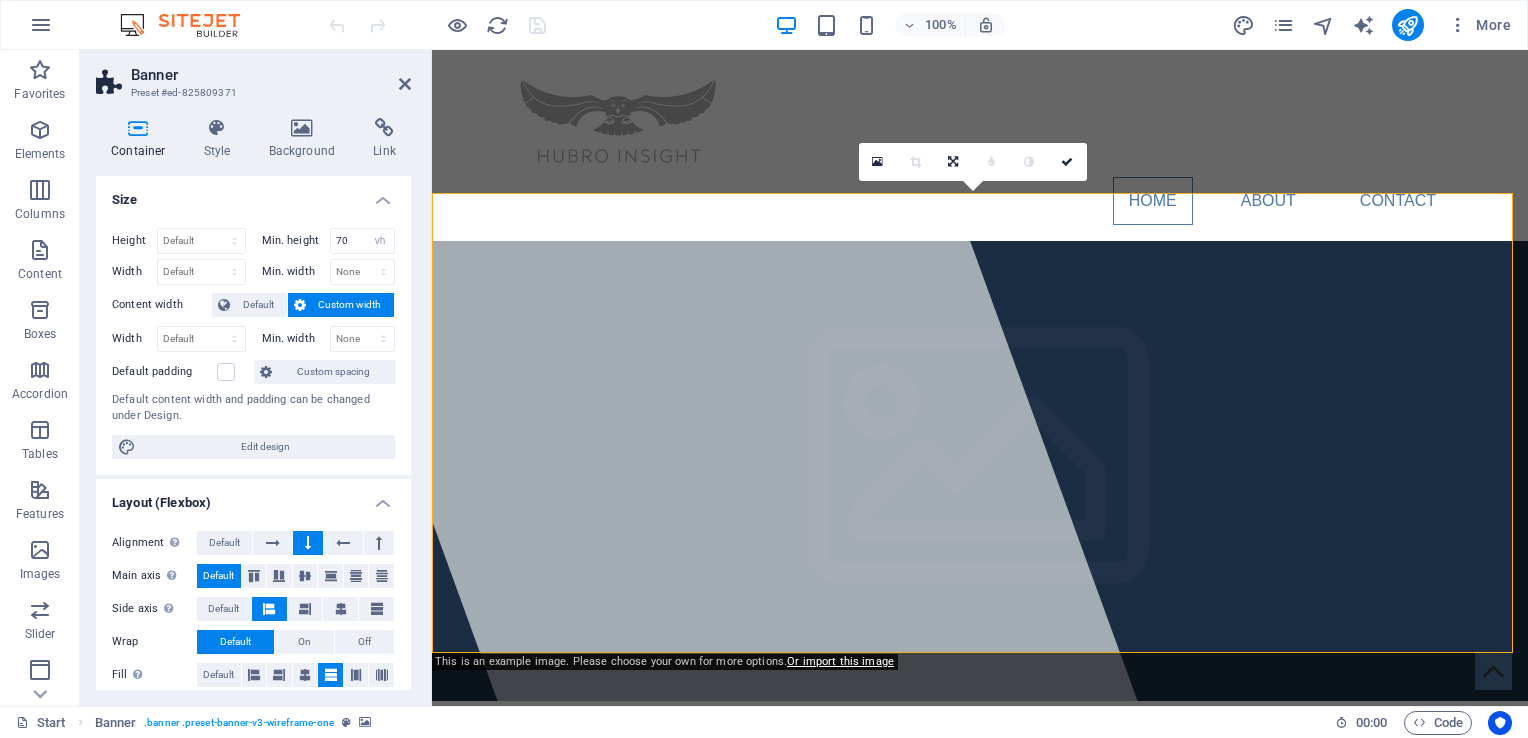 drag, startPoint x: 407, startPoint y: 308, endPoint x: 4, endPoint y: 220, distance: 412.49606 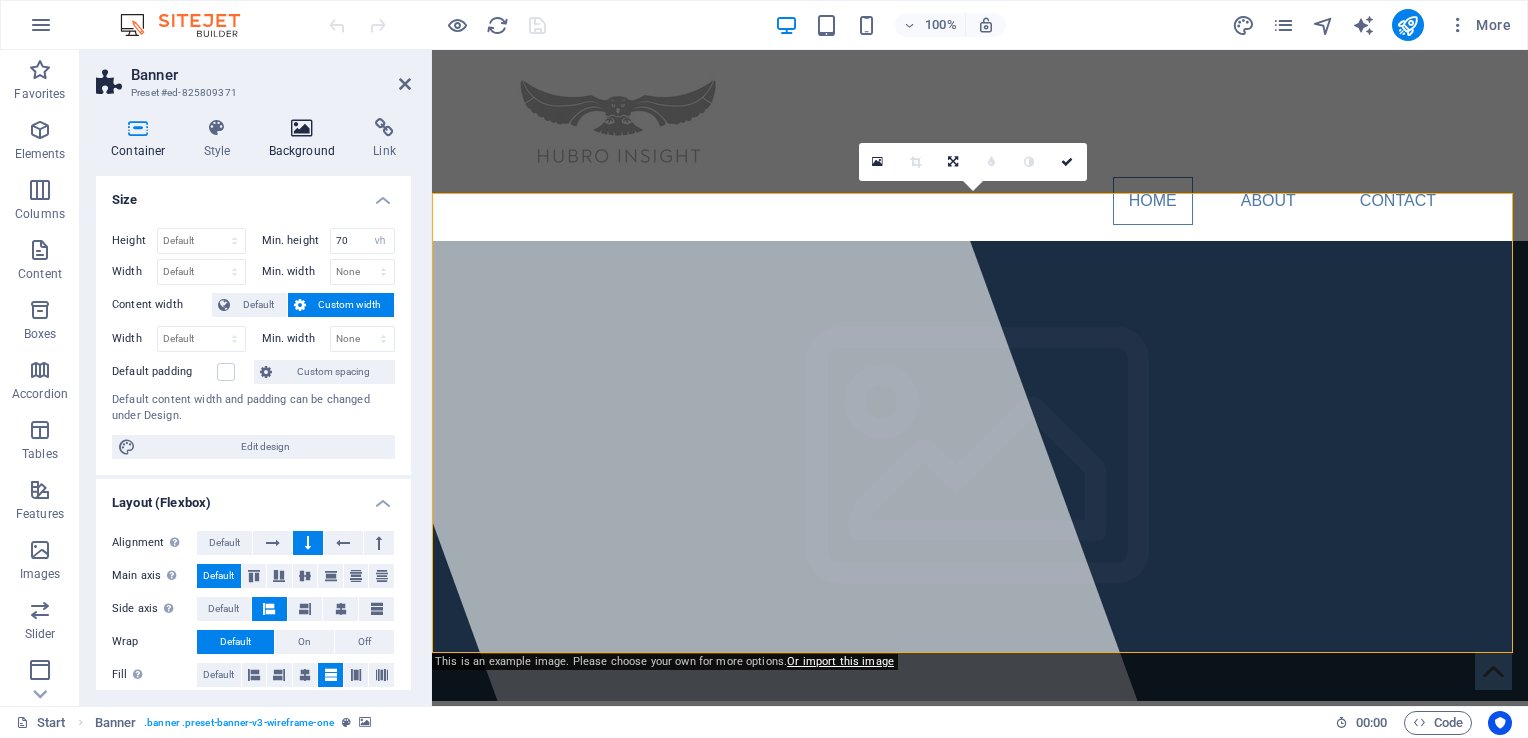 click at bounding box center (302, 128) 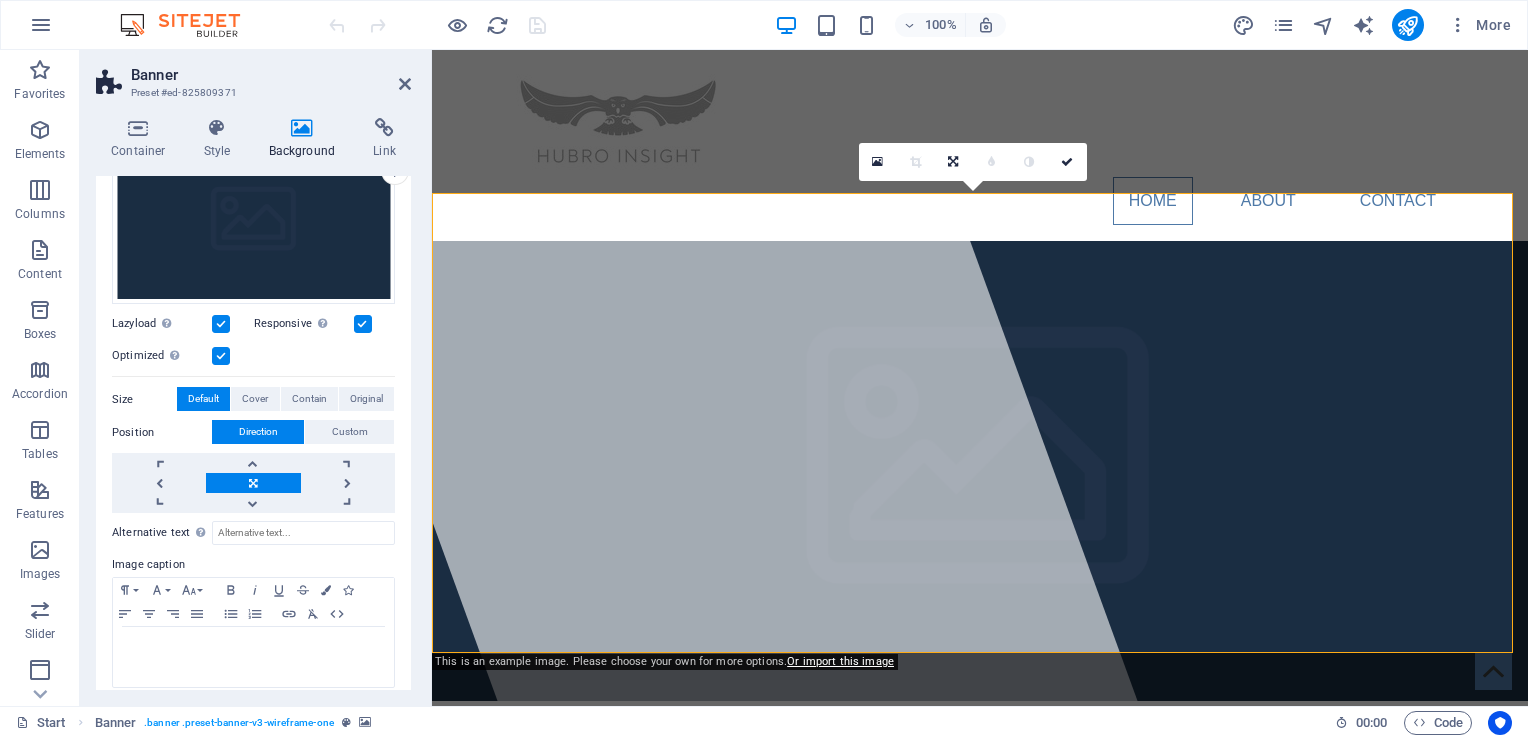 scroll, scrollTop: 223, scrollLeft: 0, axis: vertical 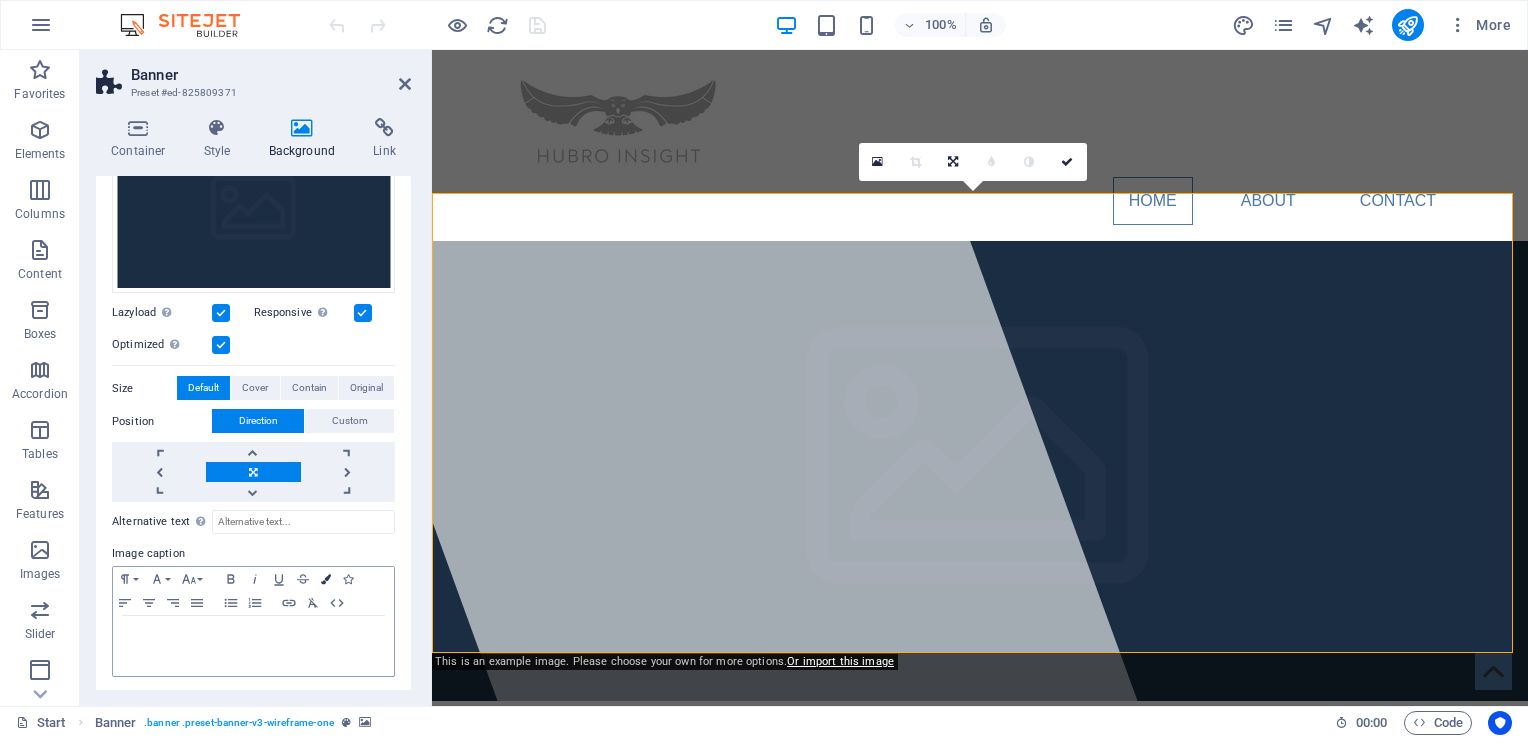 click at bounding box center (326, 579) 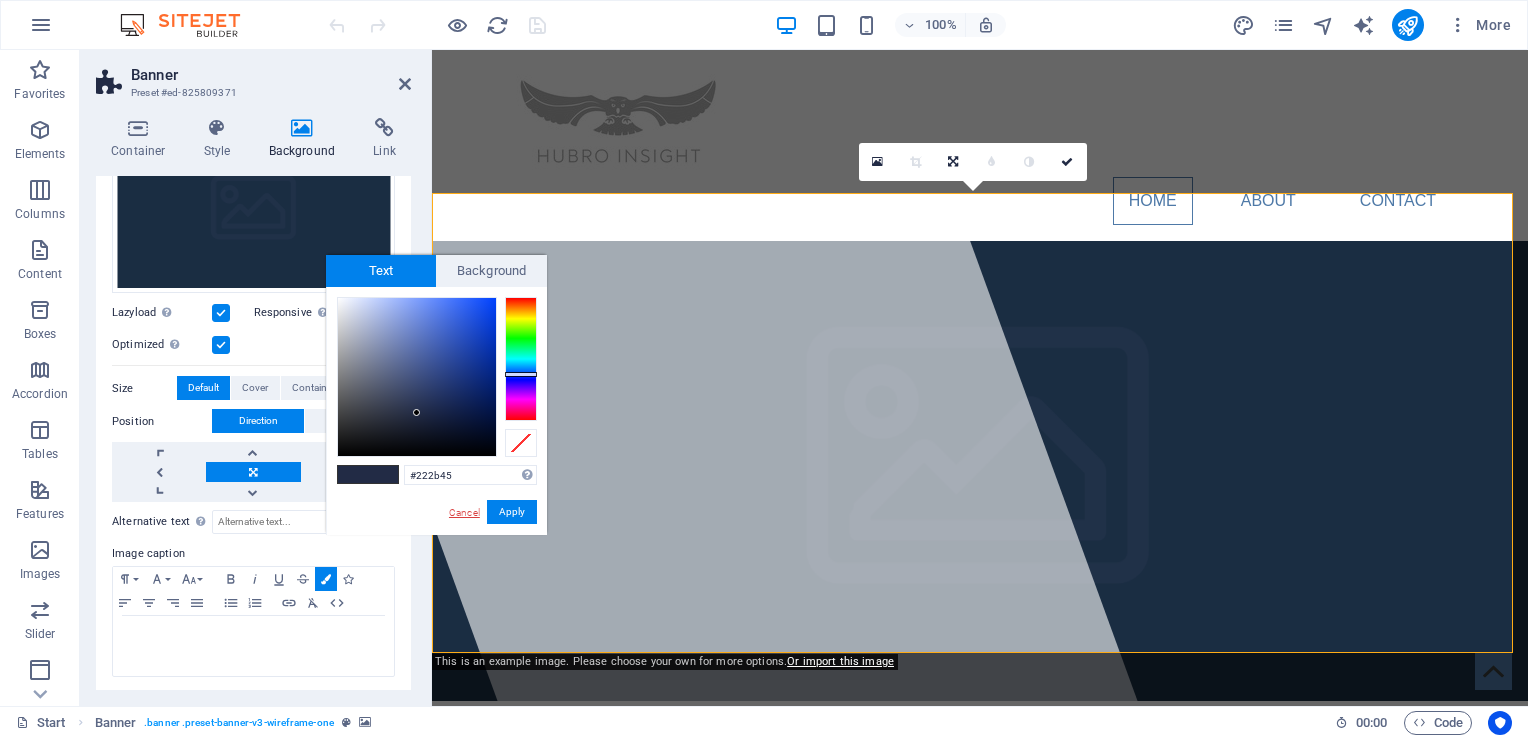 click on "Cancel" at bounding box center (464, 512) 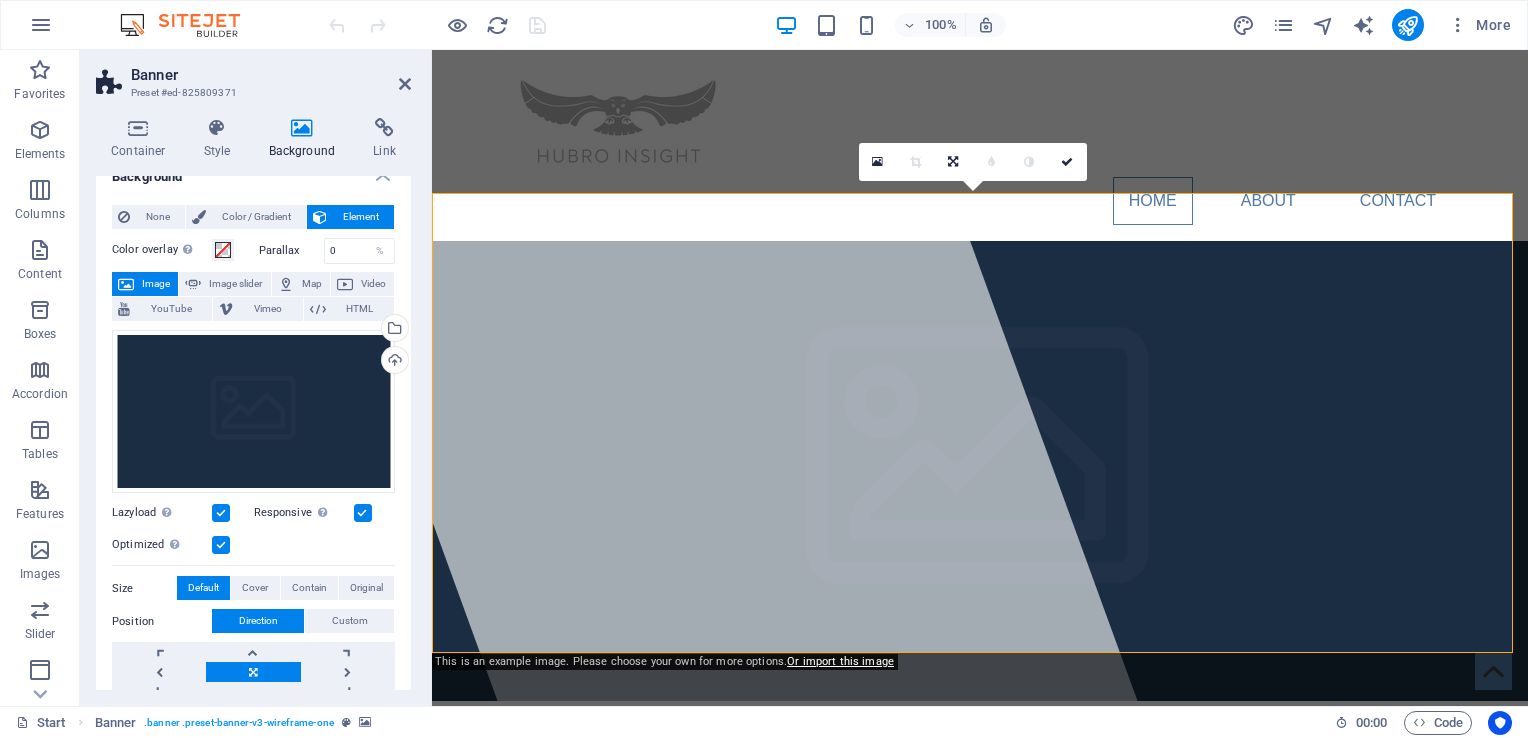 scroll, scrollTop: 0, scrollLeft: 0, axis: both 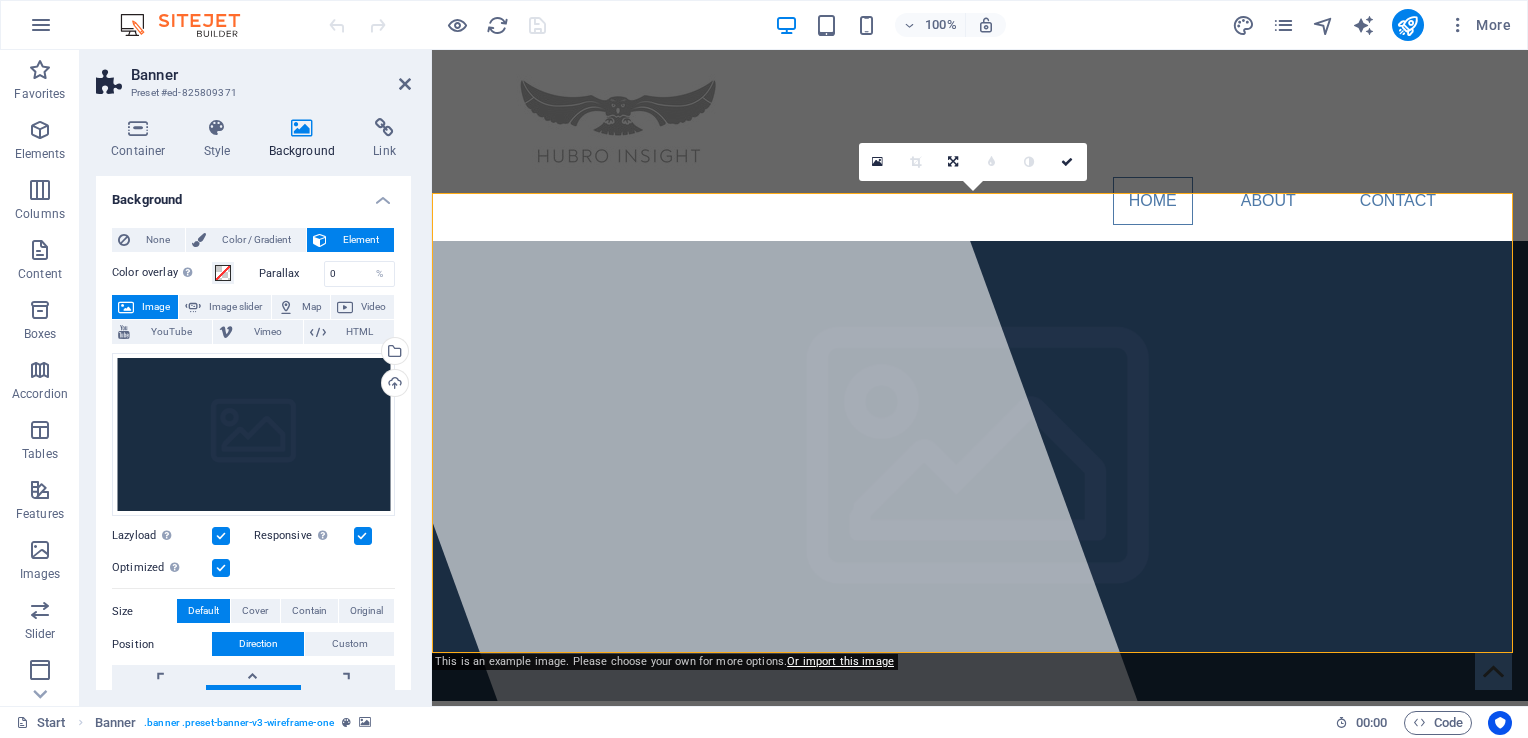 drag, startPoint x: 410, startPoint y: 370, endPoint x: 16, endPoint y: 154, distance: 449.32394 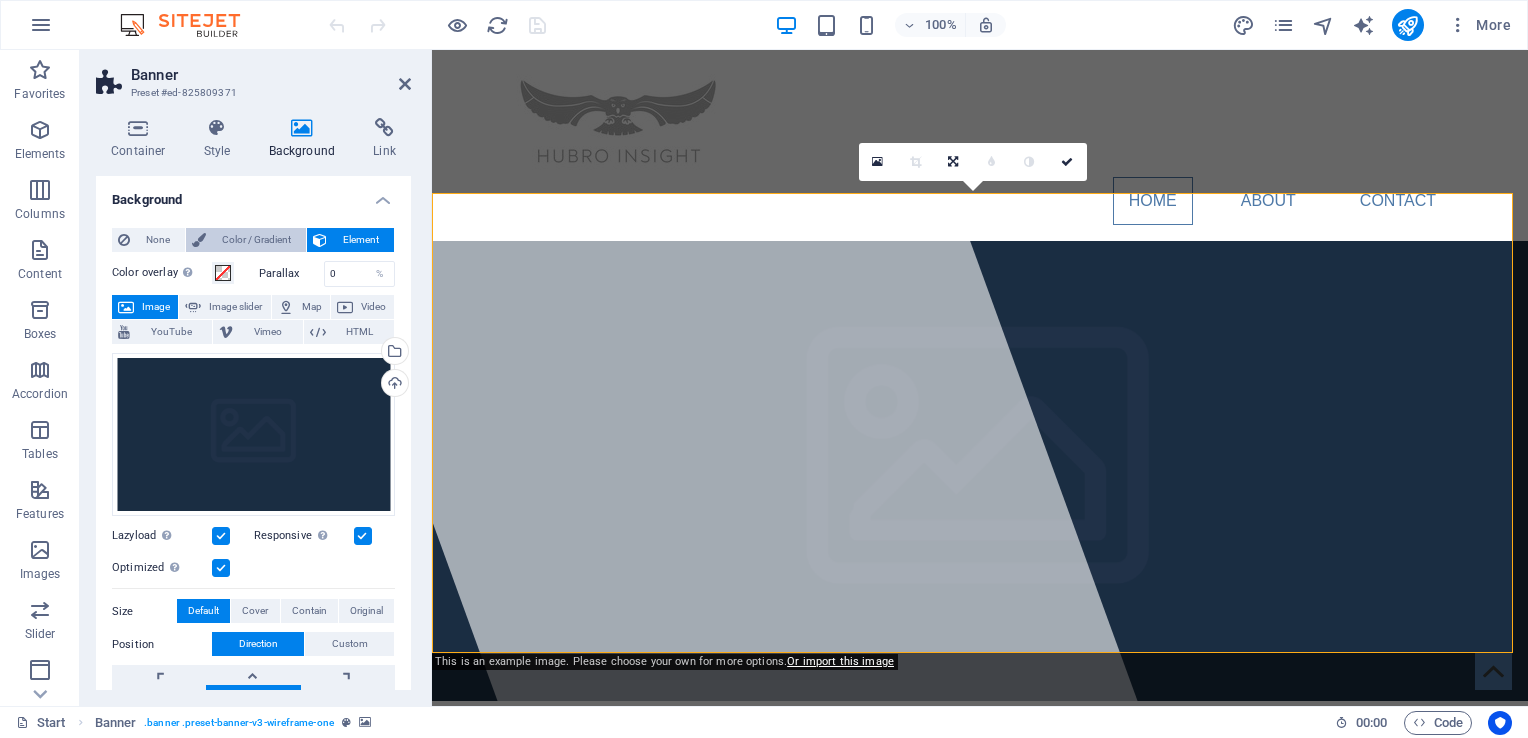 click on "Color / Gradient" at bounding box center [256, 240] 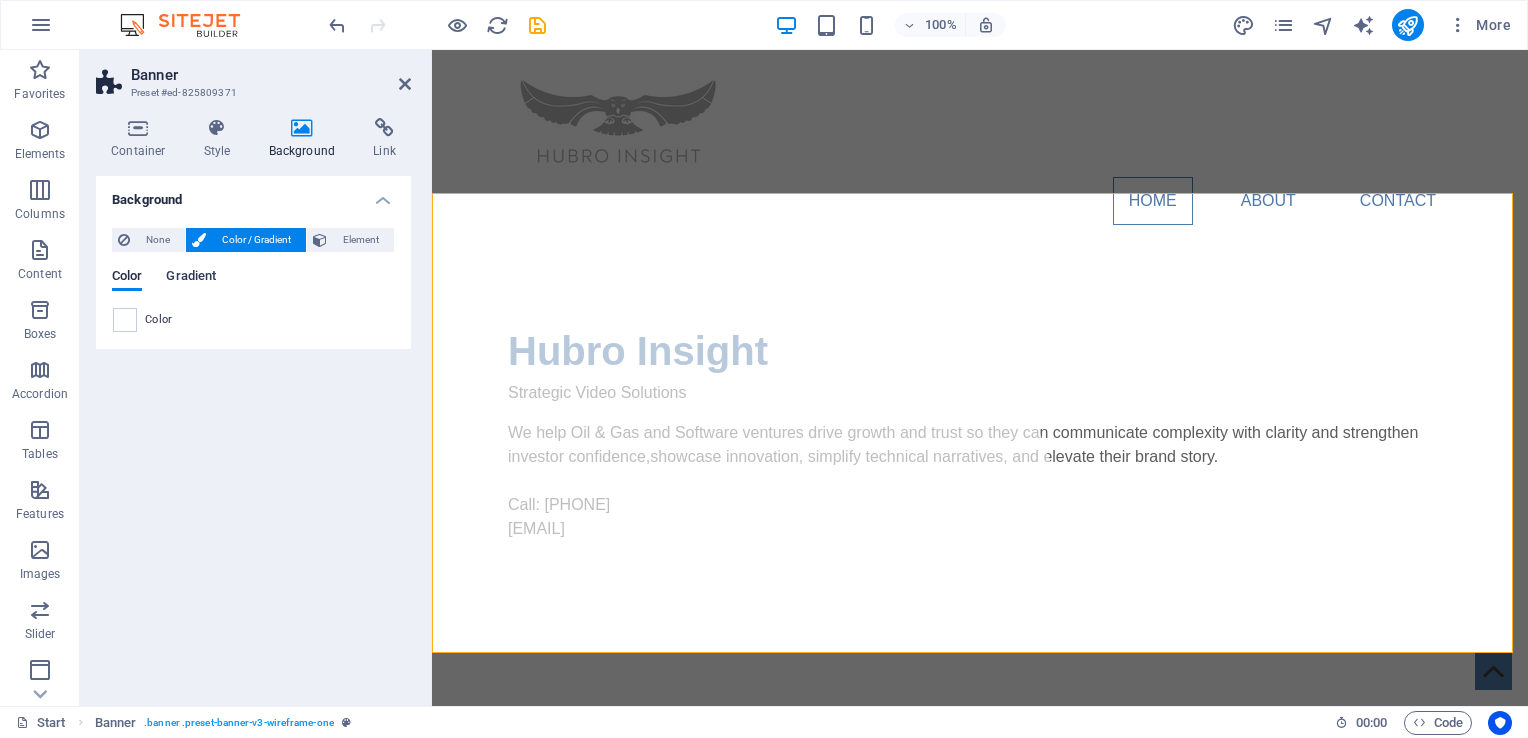 click on "Gradient" at bounding box center (191, 278) 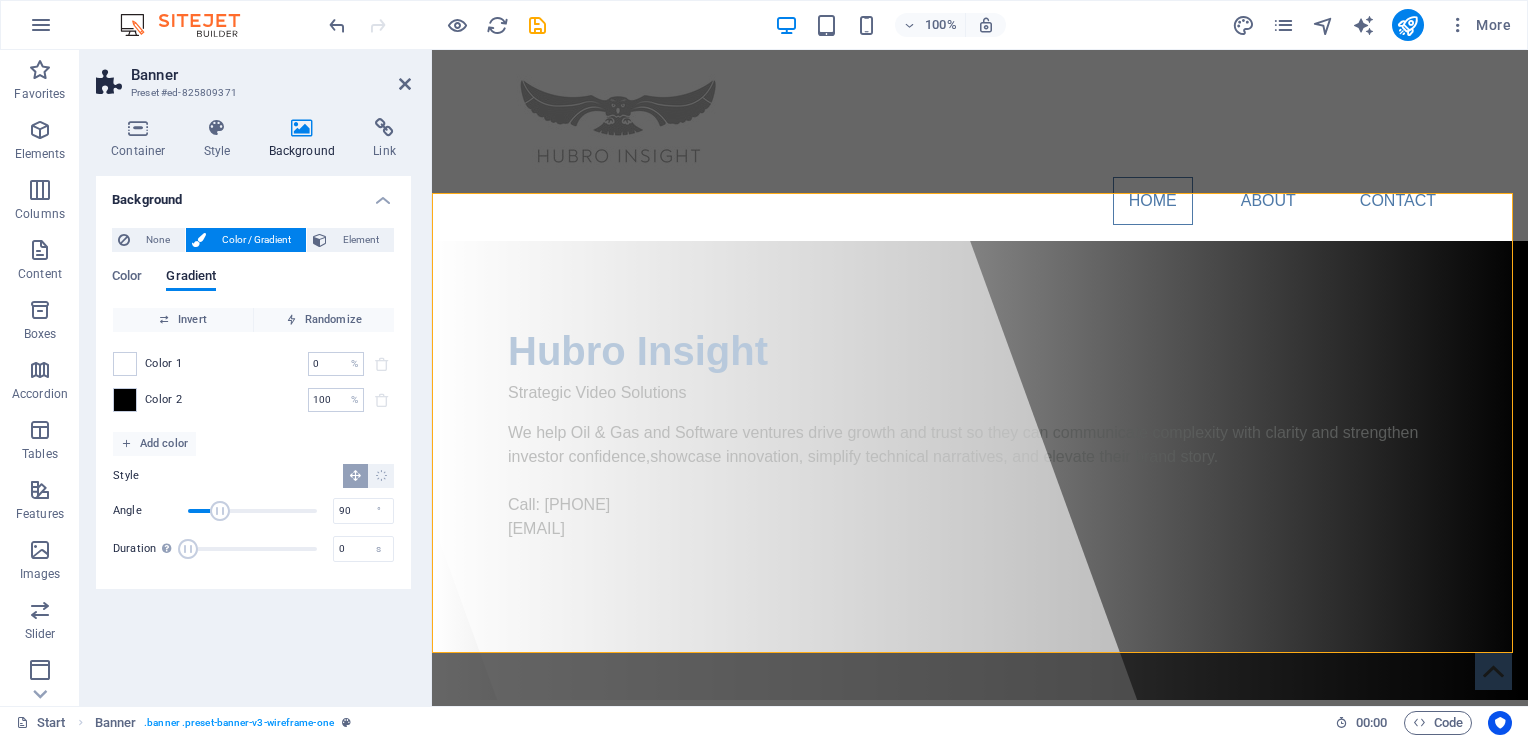 type 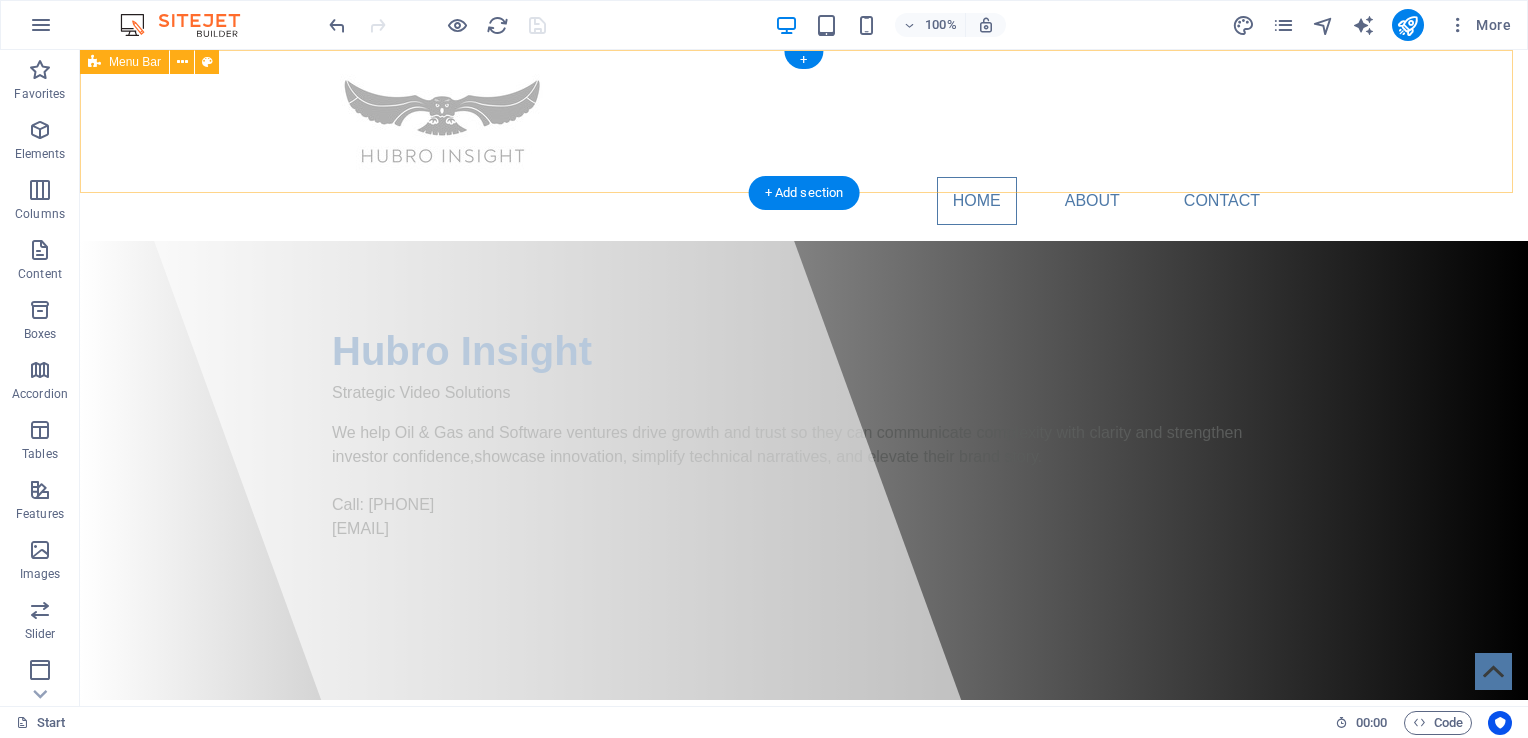 click on "Home About Contact" at bounding box center [804, 145] 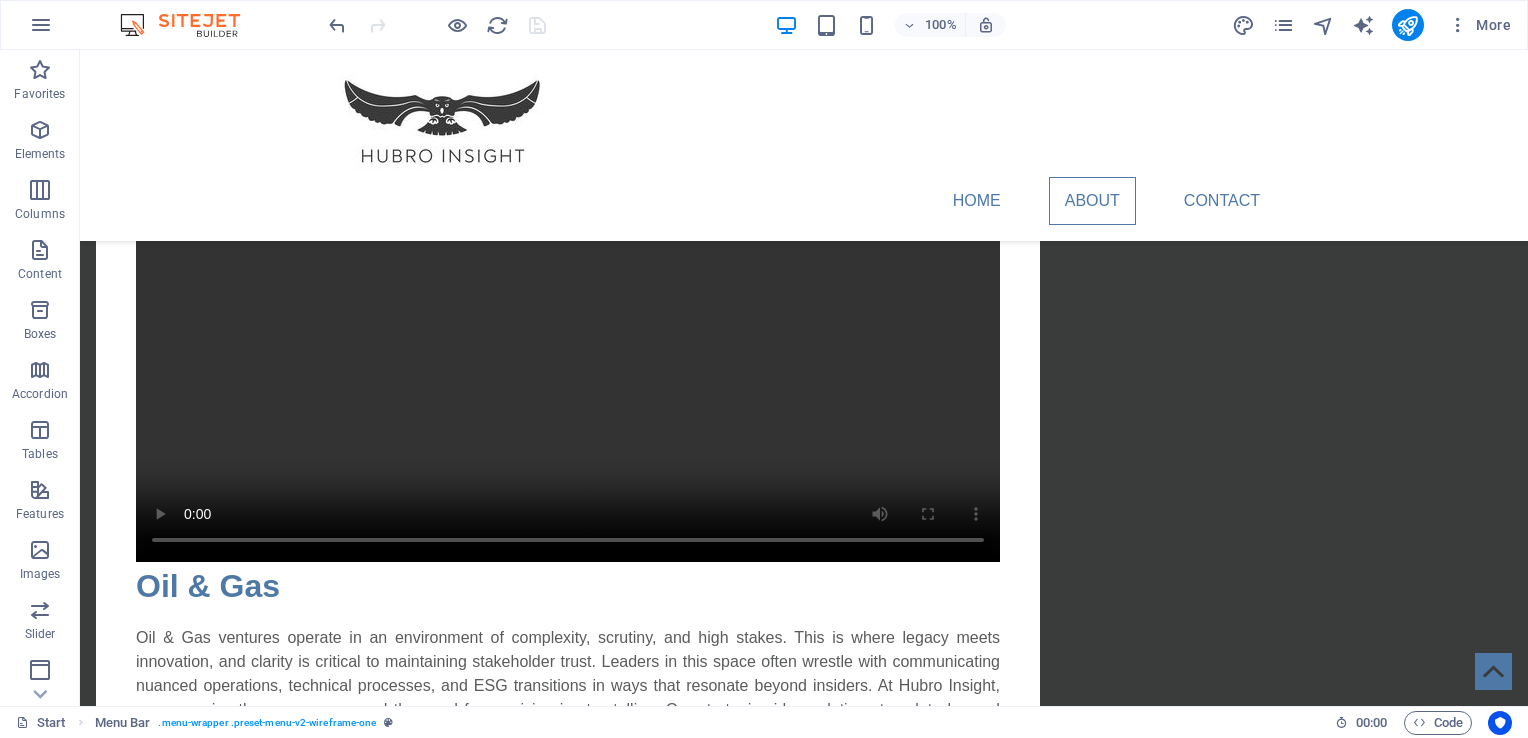 scroll, scrollTop: 1041, scrollLeft: 0, axis: vertical 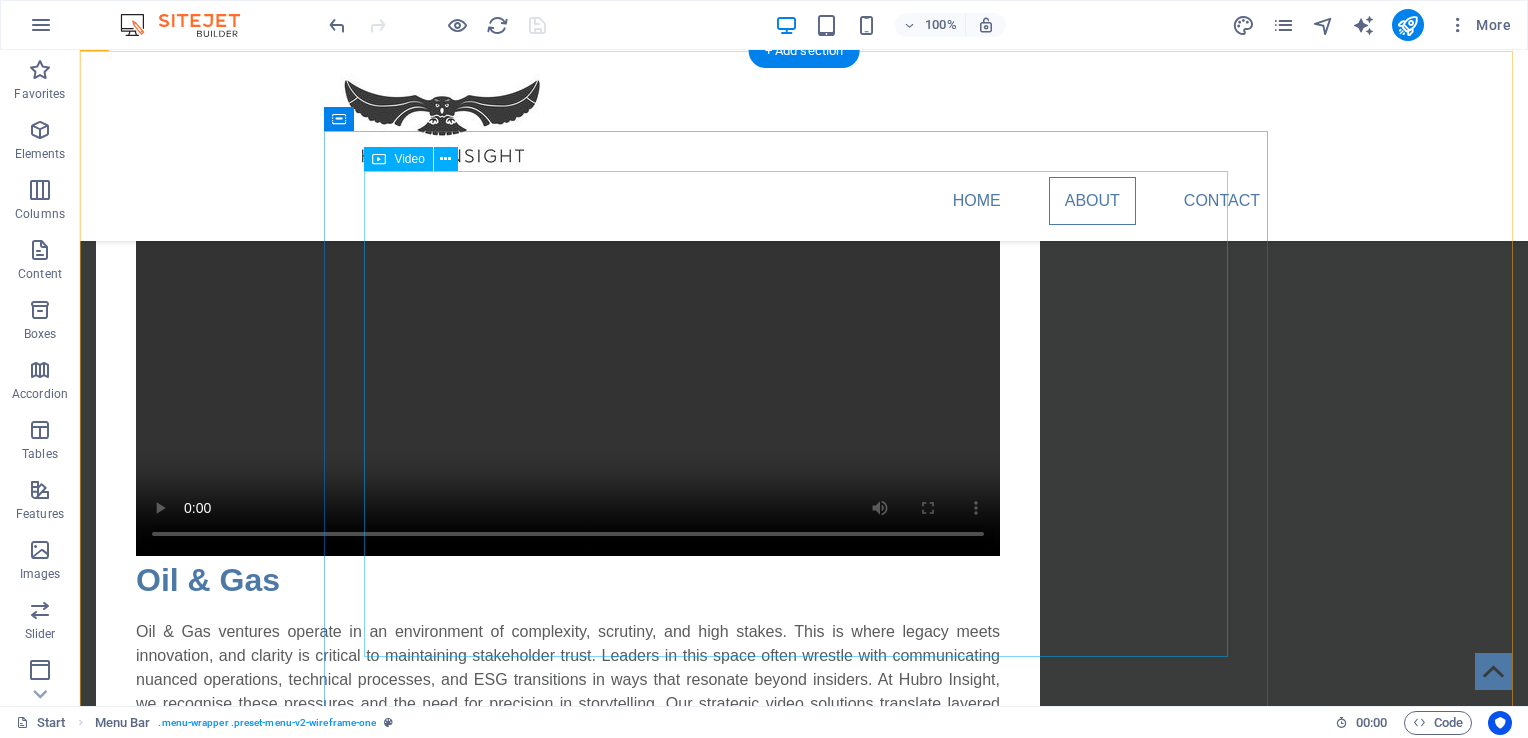 click at bounding box center (568, 340) 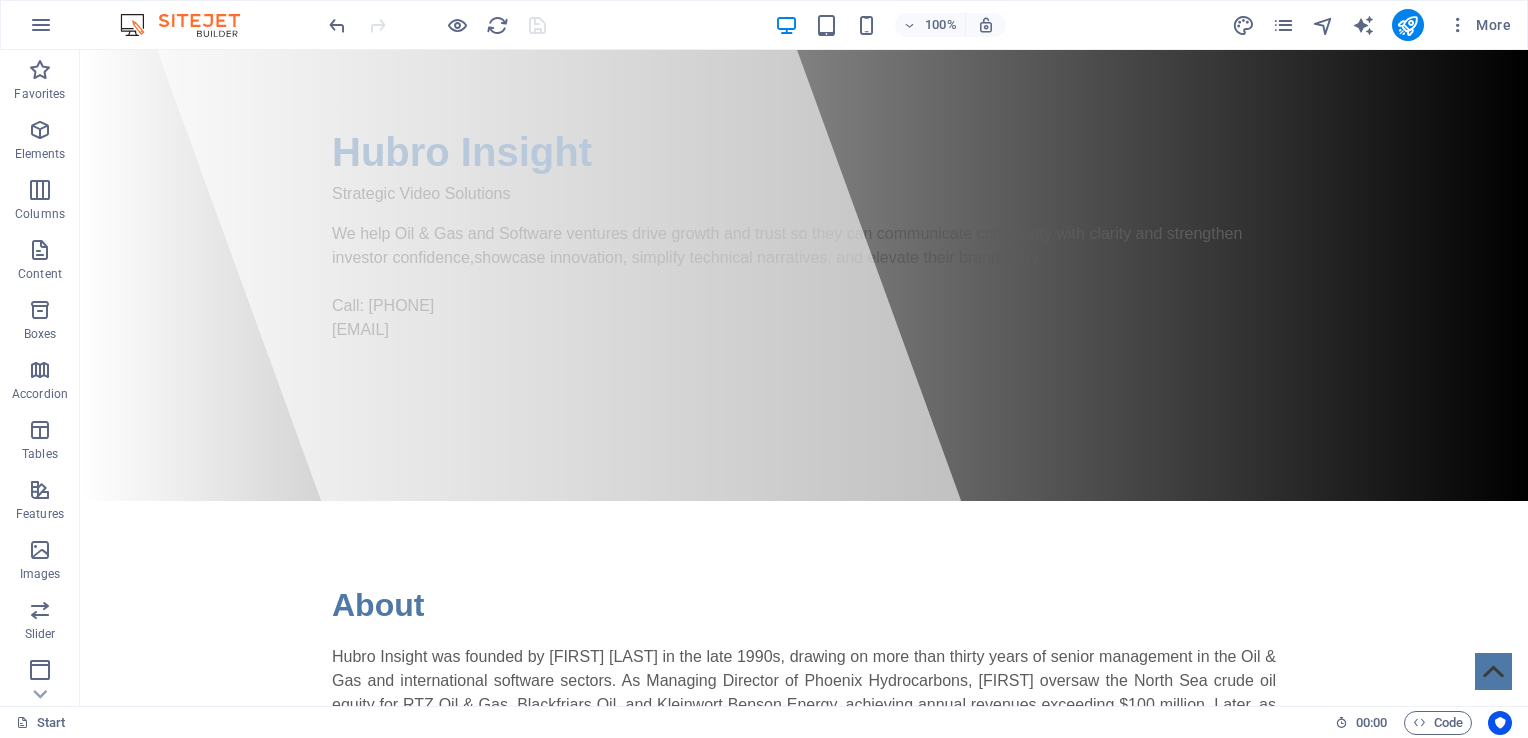 scroll, scrollTop: 0, scrollLeft: 0, axis: both 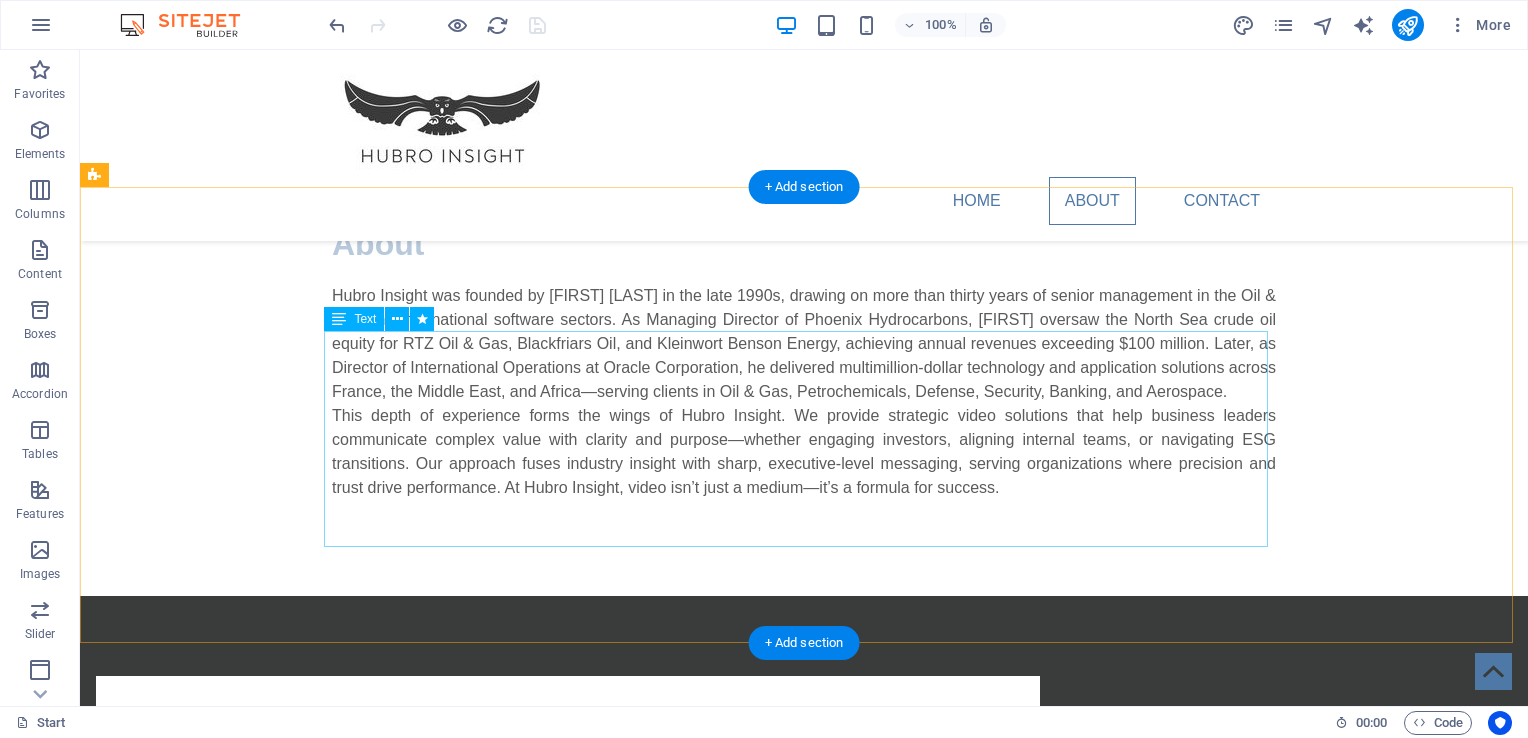 click on "Hubro Insight was founded by [FIRST] [LAST] in the late 1990s, drawing on more than thirty years of senior management in the Oil & Gas and international software sectors. As Managing Director of Phoenix Hydrocarbons, [FIRST] oversaw the North Sea crude oil equity for RTZ Oil & Gas, Blackfriars Oil, and Kleinwort Benson Energy, achieving annual revenues exceeding $100 million. Later, as Director of International Operations at Oracle Corporation, he delivered multimillion-dollar technology and application solutions across France, the Middle East, and Africa—serving clients in Oil & Gas, Petrochemicals, Defense, Security, Banking, and Aerospace." at bounding box center [804, 392] 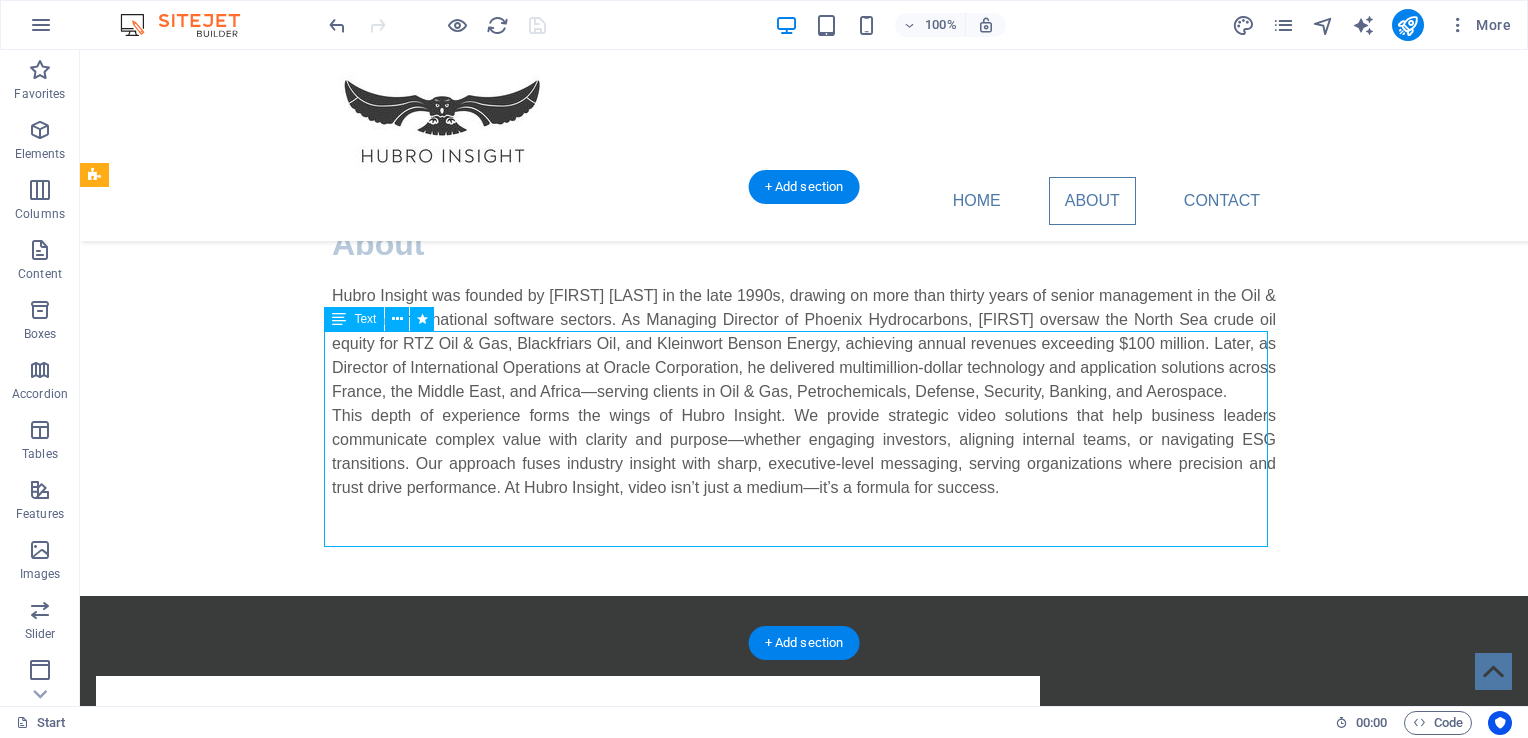 click on "Hubro Insight was founded by [FIRST] [LAST] in the late 1990s, drawing on more than thirty years of senior management in the Oil & Gas and international software sectors. As Managing Director of Phoenix Hydrocarbons, [FIRST] oversaw the North Sea crude oil equity for RTZ Oil & Gas, Blackfriars Oil, and Kleinwort Benson Energy, achieving annual revenues exceeding $100 million. Later, as Director of International Operations at Oracle Corporation, he delivered multimillion-dollar technology and application solutions across France, the Middle East, and Africa—serving clients in Oil & Gas, Petrochemicals, Defense, Security, Banking, and Aerospace." at bounding box center (804, 392) 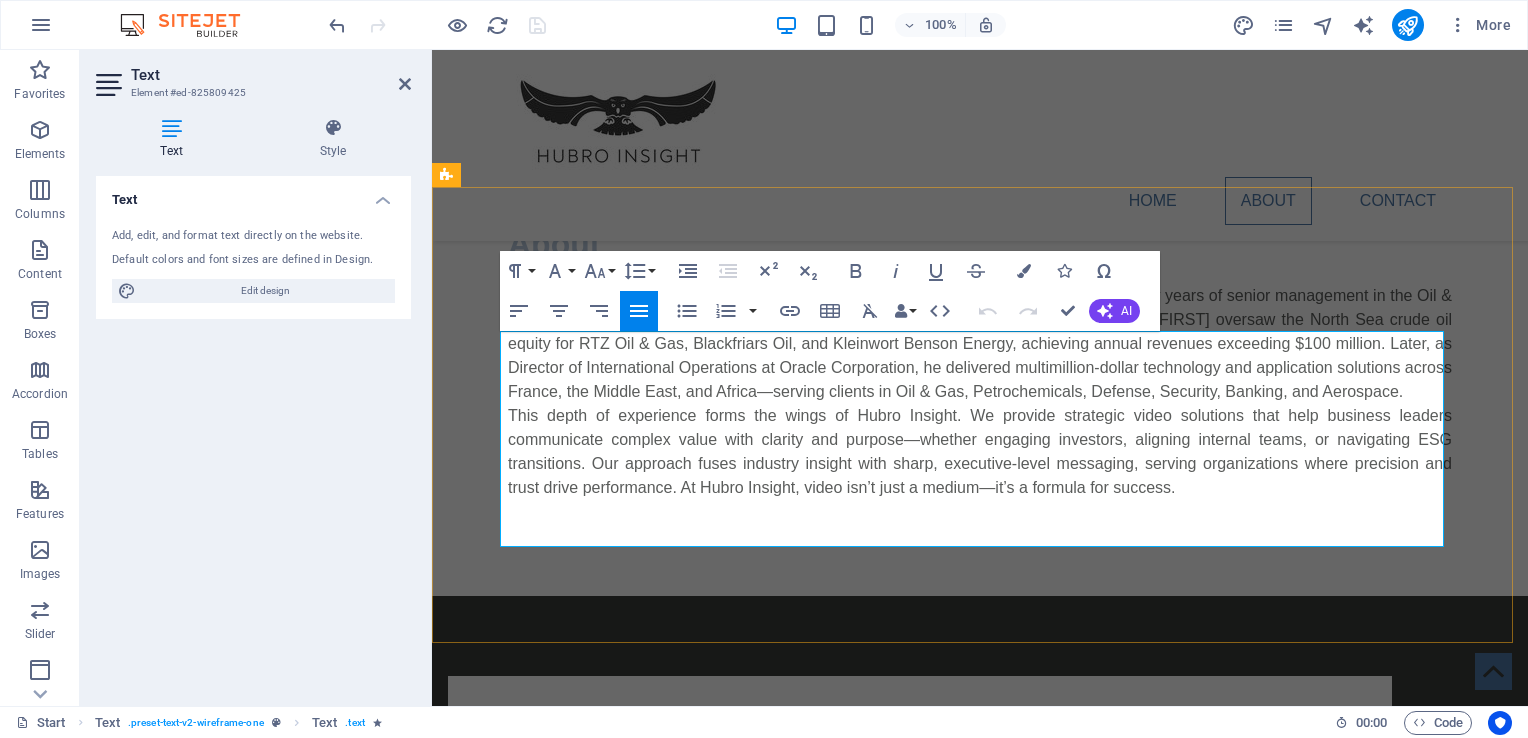 drag, startPoint x: 862, startPoint y: 347, endPoint x: 966, endPoint y: 343, distance: 104.0769 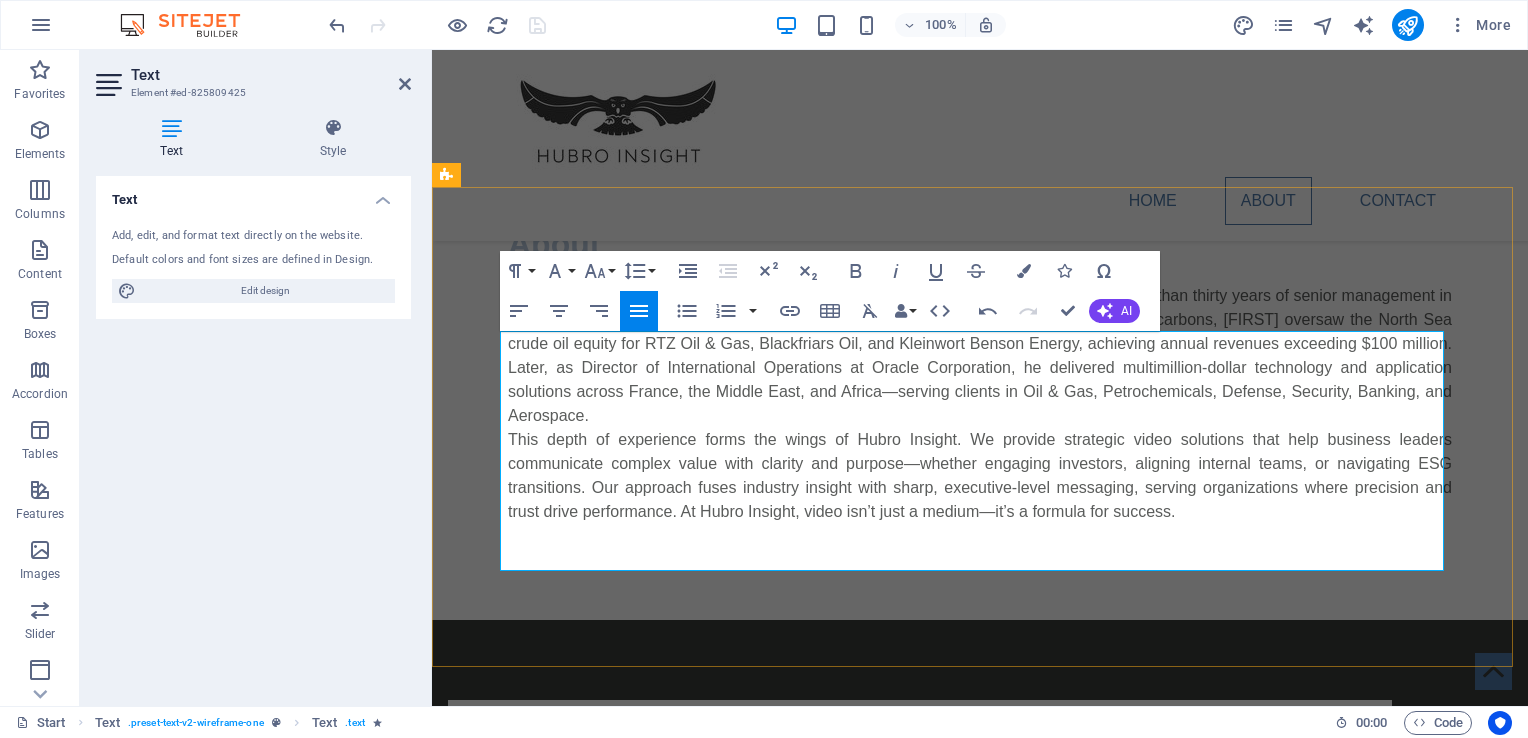 click on "Hubro Insight was founded by [FIRST] [LAST] in 1998 as a Liechtenstein, drawing on more than thirty years of senior management in the Oil & Gas and international software sectors. As Managing Director of Phoenix Hydrocarbons, [FIRST] oversaw the North Sea crude oil equity for RTZ Oil & Gas, Blackfriars Oil, and Kleinwort Benson Energy, achieving annual revenues exceeding $100 million. Later, as Director of International Operations at Oracle Corporation, he delivered multimillion-dollar technology and application solutions across France, the Middle East, and Africa—serving clients in Oil & Gas, Petrochemicals, Defense, Security, Banking, and Aerospace." at bounding box center (980, 356) 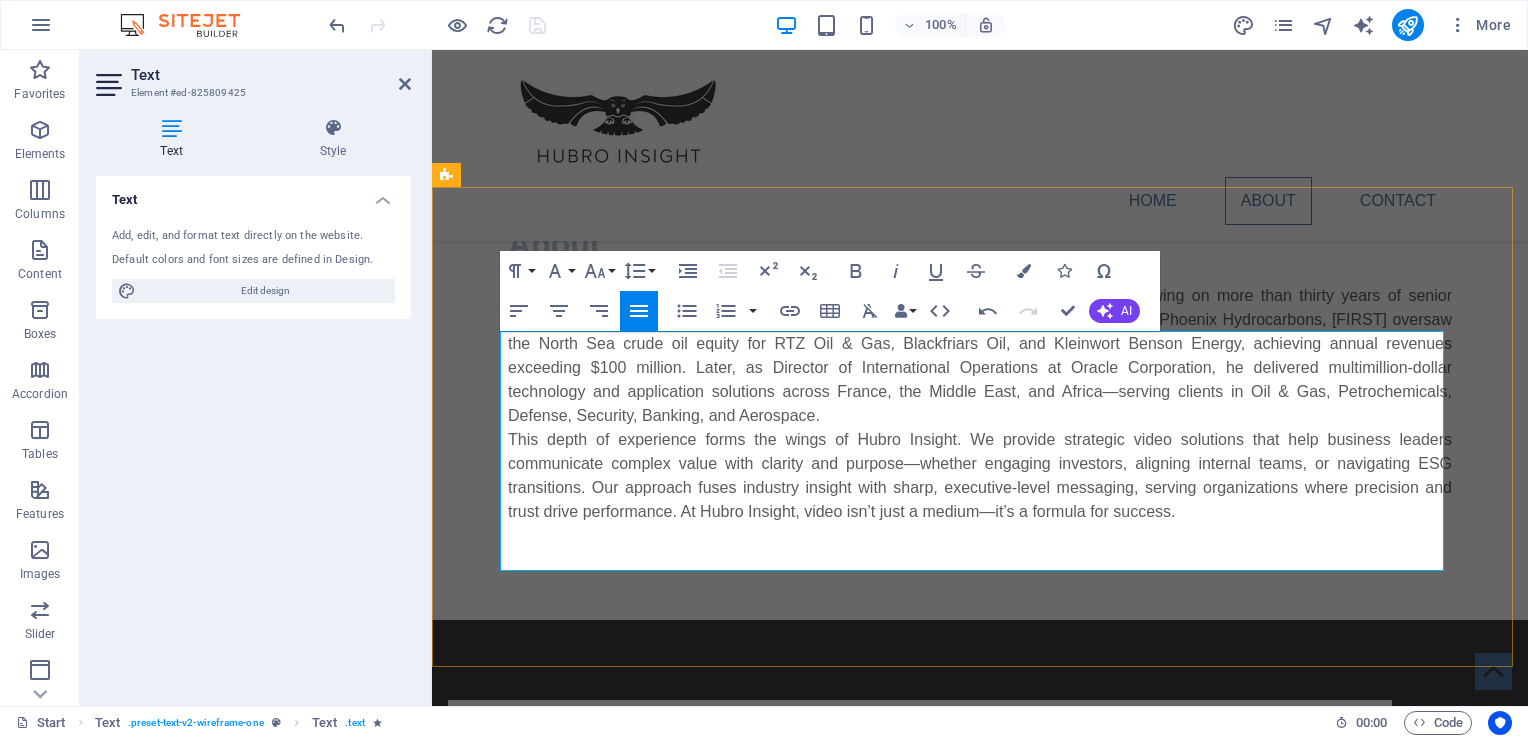 click on "Hubro Insight was founded by [FIRST] [LAST] in 1998 as part of the Liechtenstein, drawing on more than thirty years of senior management in the Oil & Gas and international software sectors. As Managing Director of Phoenix Hydrocarbons, [FIRST] oversaw the North Sea crude oil equity for RTZ Oil & Gas, Blackfriars Oil, and Kleinwort Benson Energy, achieving annual revenues exceeding $100 million. Later, as Director of International Operations at Oracle Corporation, he delivered multimillion-dollar technology and application solutions across France, the Middle East, and Africa—serving clients in Oil & Gas, Petrochemicals, Defense, Security, Banking, and Aerospace." at bounding box center (980, 356) 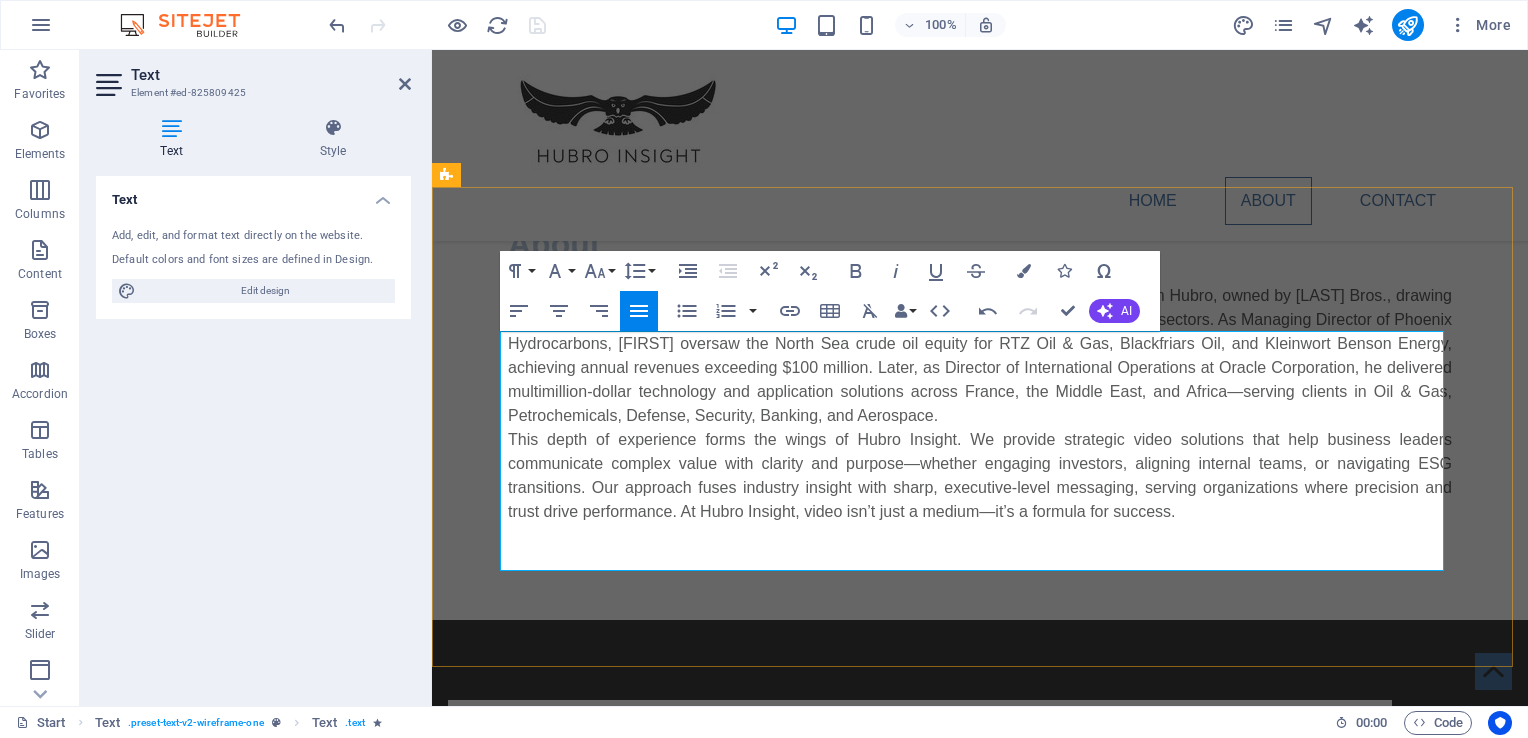 click on "Hubro Insight was founded by [FIRST] [LAST] in 1998 as part of the Liechtenstein foundation Hubro, owned by [LAST] Bros., drawing on more than thirty years of senior management in the Oil & Gas and international software sectors. As Managing Director of Phoenix Hydrocarbons, [FIRST] oversaw the North Sea crude oil equity for RTZ Oil & Gas, Blackfriars Oil, and Kleinwort Benson Energy, achieving annual revenues exceeding $100 million. Later, as Director of International Operations at Oracle Corporation, he delivered multimillion-dollar technology and application solutions across France, the Middle East, and Africa—serving clients in Oil & Gas, Petrochemicals, Defense, Security, Banking, and Aerospace." at bounding box center (980, 356) 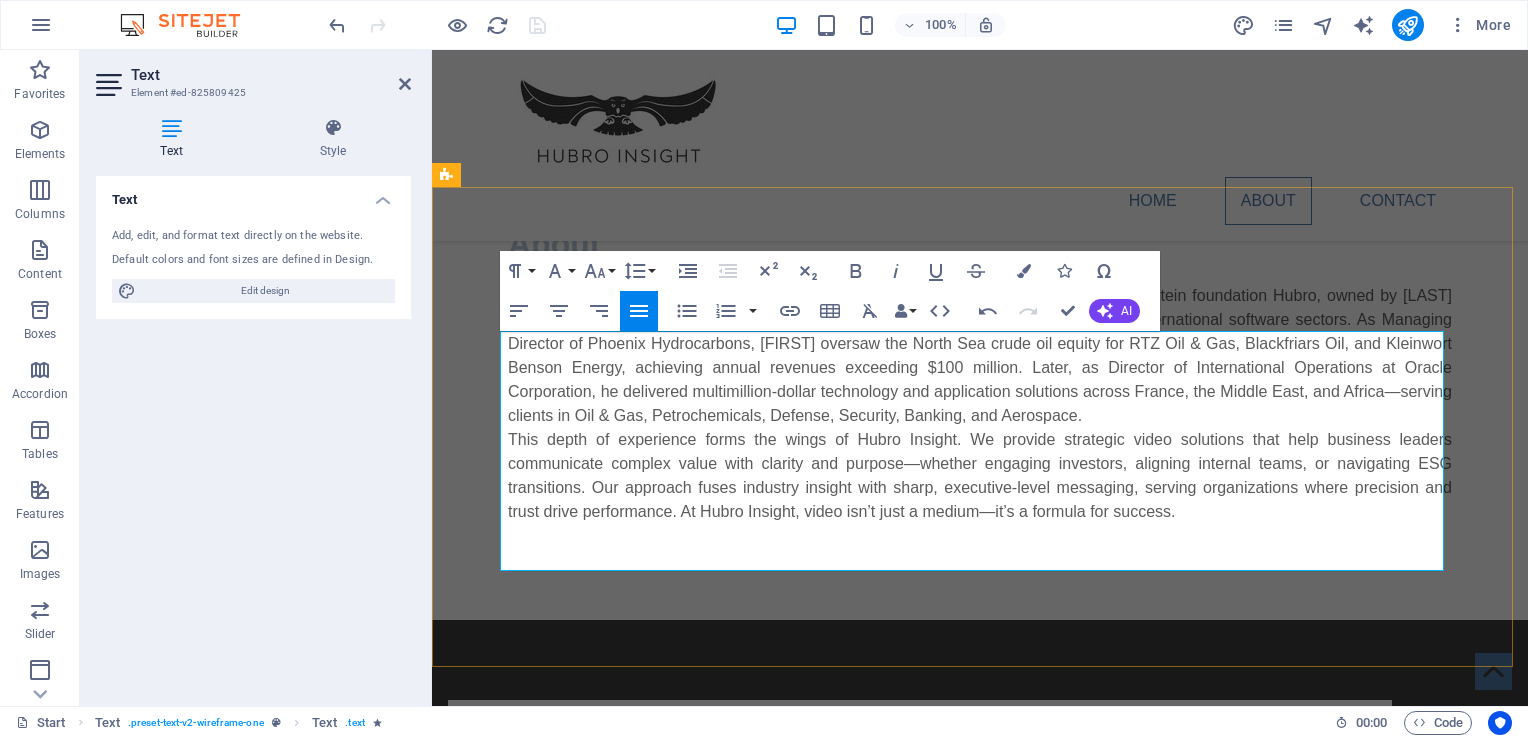 click on "Hubro Insight was founded by [FIRST] [LAST] in 1998 under the umbrella of the Liechtenstein foundation Hubro, owned by [LAST] Bros., drawing on more than thirty years of senior management in the Oil & Gas and international software sectors. As Managing Director of Phoenix Hydrocarbons, [FIRST] oversaw the North Sea crude oil equity for RTZ Oil & Gas, Blackfriars Oil, and Kleinwort Benson Energy, achieving annual revenues exceeding $100 million. Later, as Director of International Operations at Oracle Corporation, he delivered multimillion-dollar technology and application solutions across France, the Middle East, and Africa—serving clients in Oil & Gas, Petrochemicals, Defense, Security, Banking, and Aerospace." at bounding box center (980, 356) 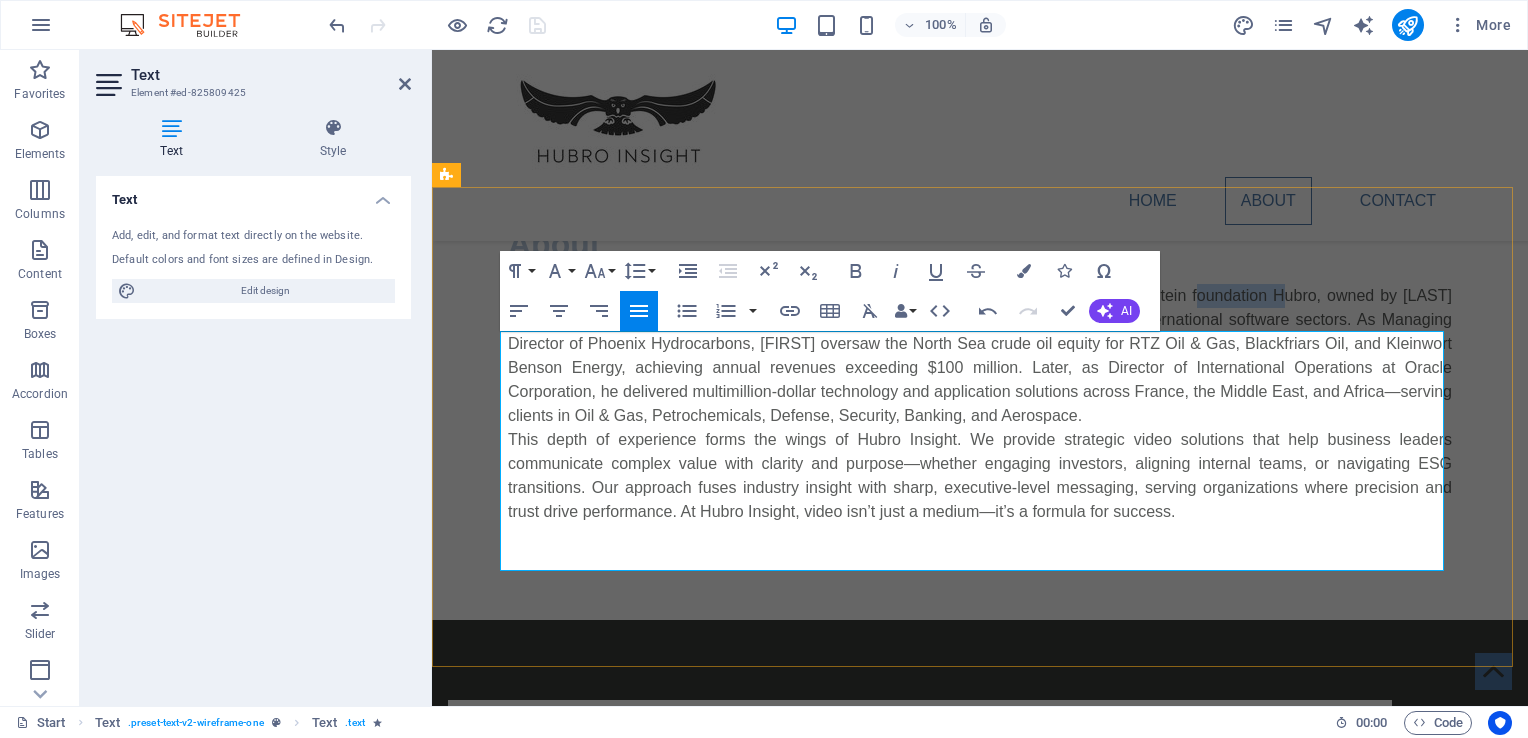 drag, startPoint x: 1317, startPoint y: 339, endPoint x: 1231, endPoint y: 354, distance: 87.29834 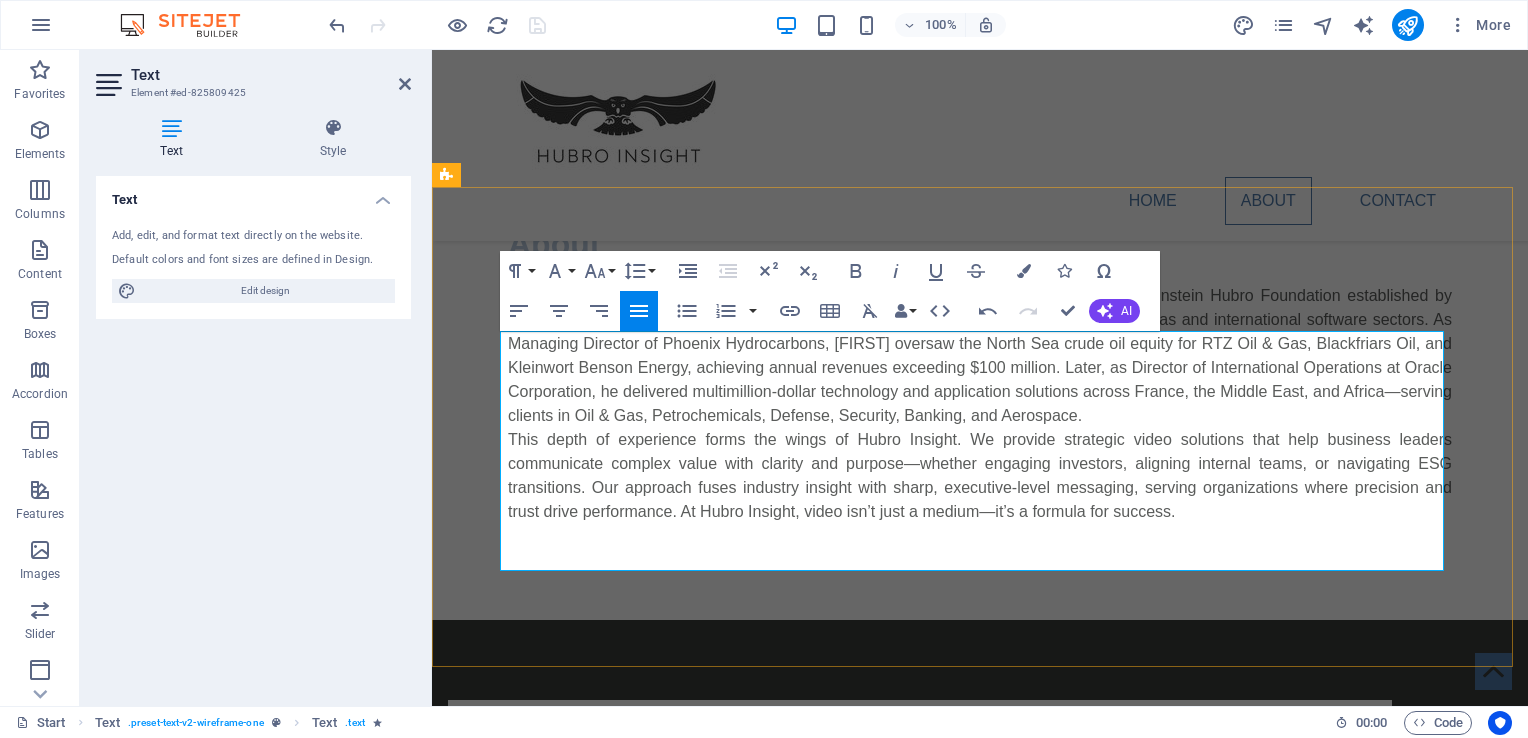 click on "Hubro Insight was founded by [FIRST] [LAST] in 1998 under the umbrella of the Liechtenstein Hubro Foundation established by [FIRST] [LAST].s., drawing on more than thirty years of senior management in the Oil & Gas and international software sectors. As Managing Director of Phoenix Hydrocarbons, [FIRST] oversaw the North Sea crude oil equity for RTZ Oil & Gas, Blackfriars Oil, and Kleinwort Benson Energy, achieving annual revenues exceeding $100 million. Later, as Director of International Operations at Oracle Corporation, he delivered multimillion-dollar technology and application solutions across France, the Middle East, and Africa—serving clients in Oil & Gas, Petrochemicals, Defense, Security, Banking, and Aerospace." at bounding box center (980, 356) 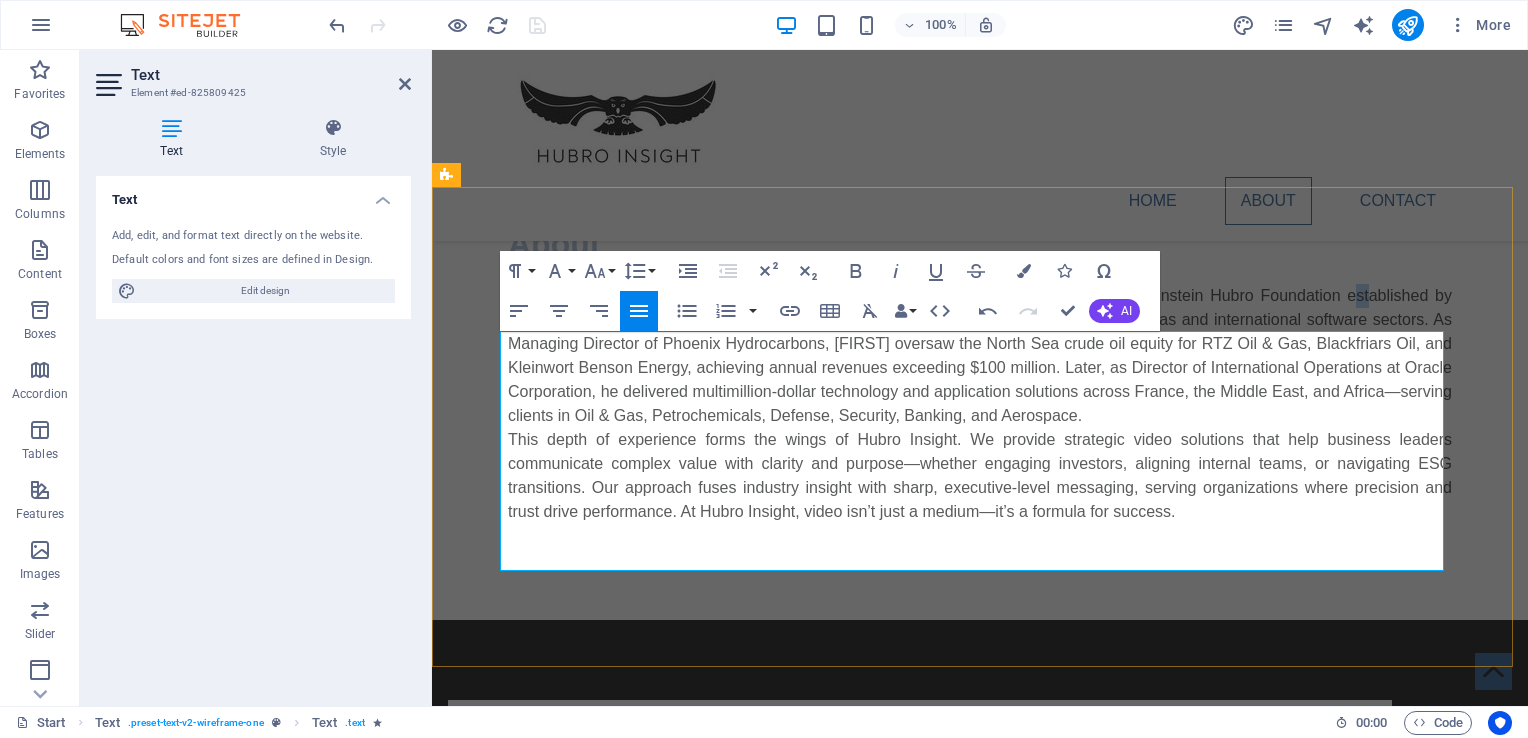 drag, startPoint x: 1333, startPoint y: 345, endPoint x: 1348, endPoint y: 350, distance: 15.811388 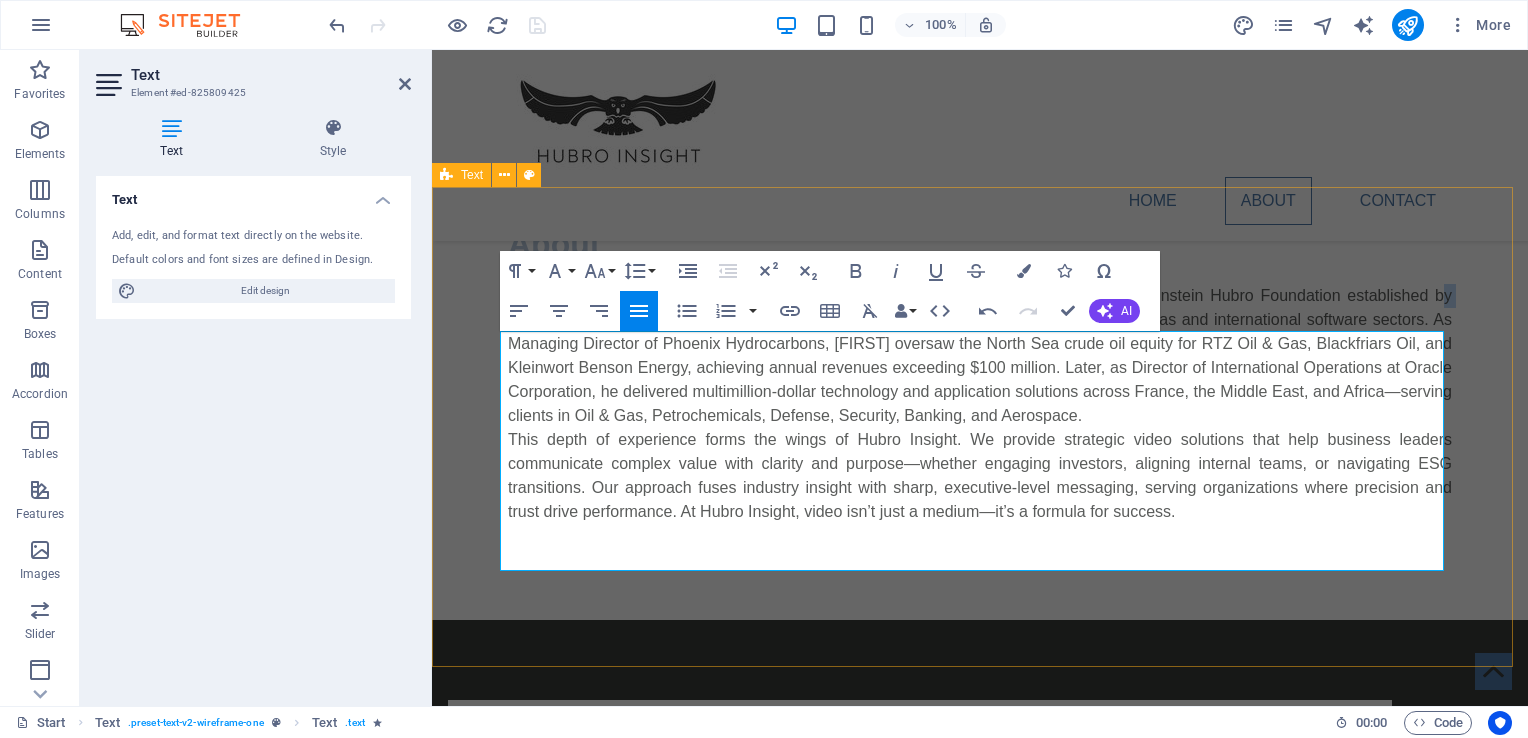 drag, startPoint x: 1421, startPoint y: 344, endPoint x: 1456, endPoint y: 351, distance: 35.69314 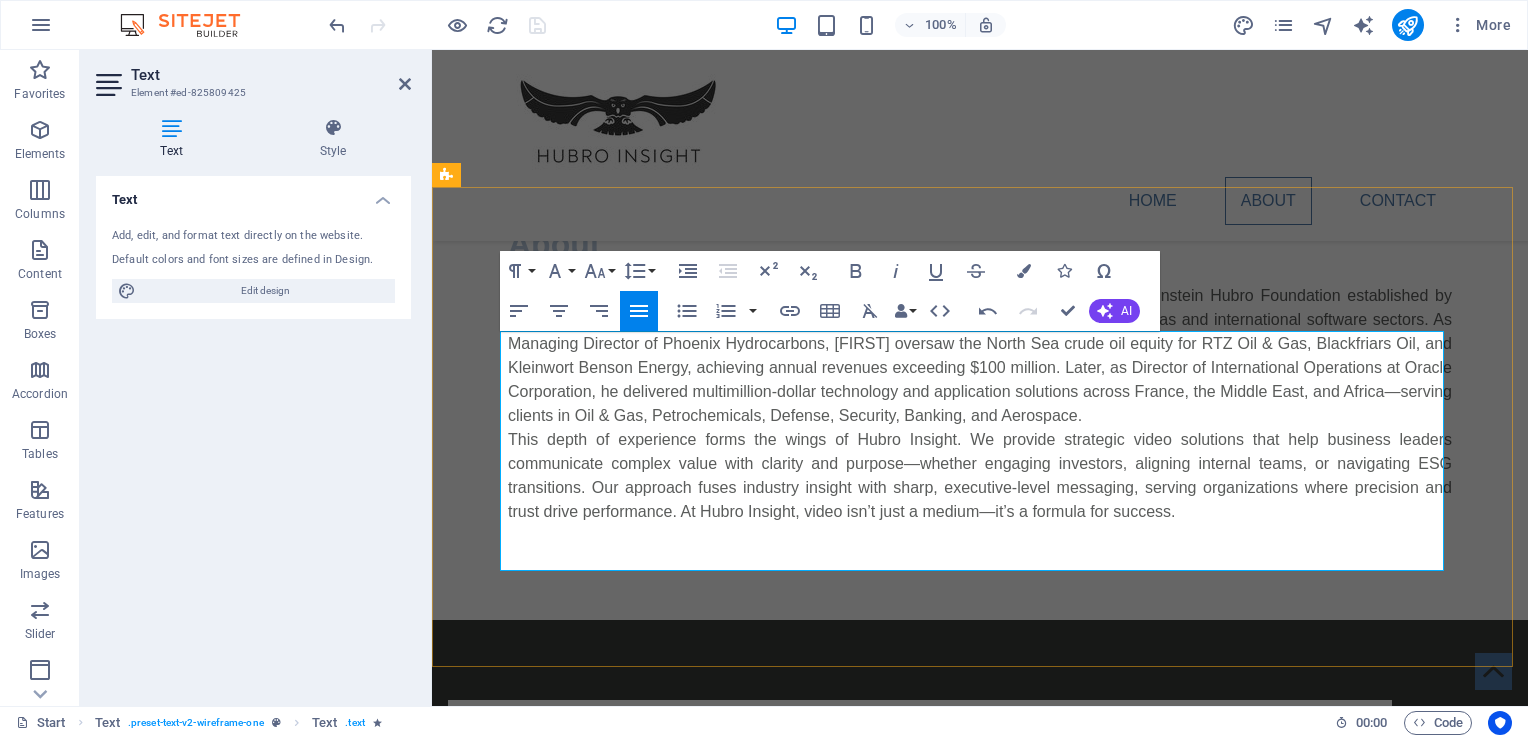 click on "Hubro Insight was founded by [FIRST] [LAST] in 1998 under the umbrella of the Liechtenstein Hubro Foundation established by [FIRST] [LAST].s., drawing on more than thirty years of senior management in the Oil & Gas and international software sectors. As Managing Director of Phoenix Hydrocarbons, [FIRST] oversaw the North Sea crude oil equity for RTZ Oil & Gas, Blackfriars Oil, and Kleinwort Benson Energy, achieving annual revenues exceeding $100 million. Later, as Director of International Operations at Oracle Corporation, he delivered multimillion-dollar technology and application solutions across France, the Middle East, and Africa—serving clients in Oil & Gas, Petrochemicals, Defense, Security, Banking, and Aerospace." at bounding box center [980, 356] 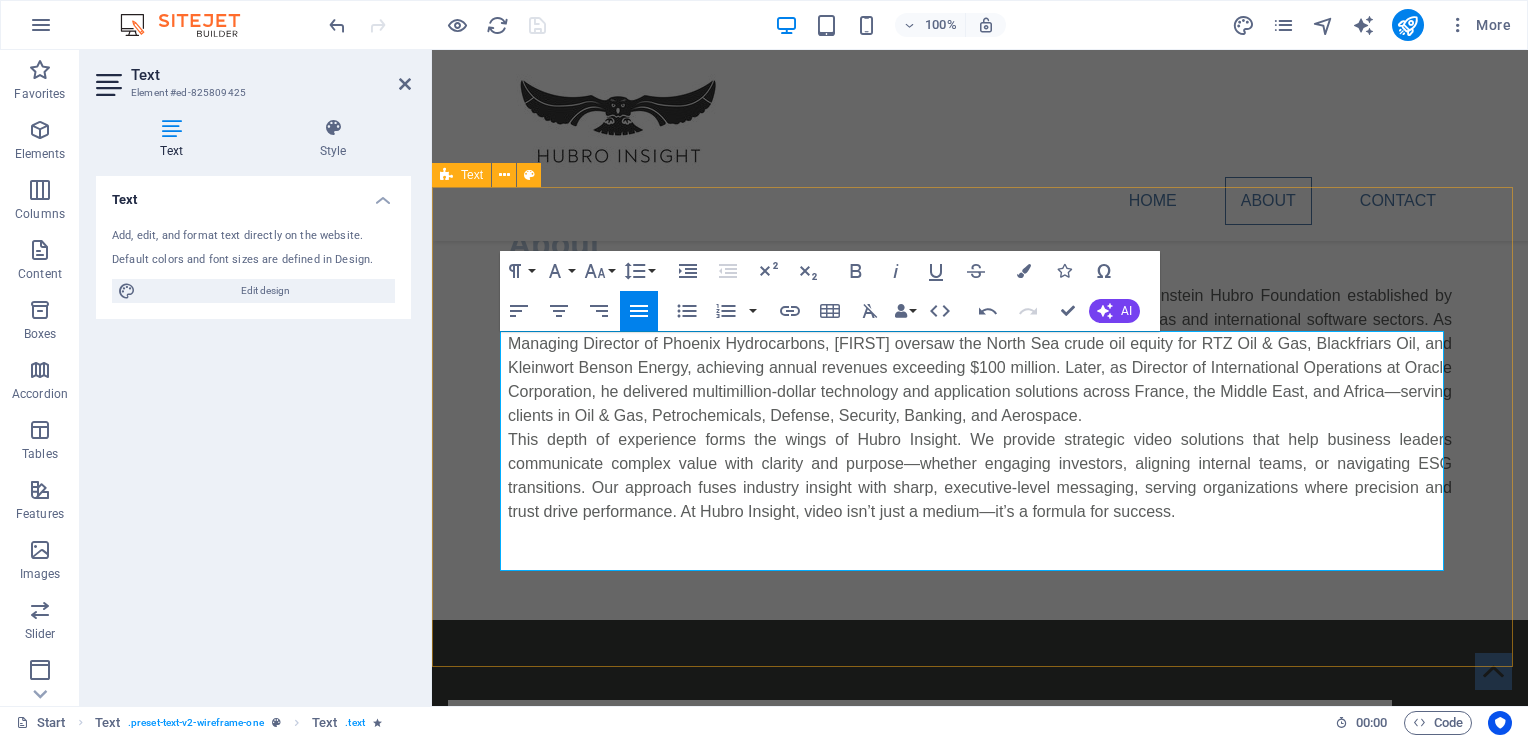 click on "About Hubro Insight was founded by [FIRST] [LAST] in 1998 under the umbrella of the [COUNTRY] Hubro Foundation established by [FIRST] [LAST].s., drawing on more than thirty years of senior management in the Oil & Gas and international software sectors. As Managing Director of Phoenix Hydrocarbons, [FIRST] oversaw the North Sea crude oil equity for RTZ Oil & Gas, Blackfriars Oil, and Kleinwort Benson Energy, achieving annual revenues exceeding $100 million. Later, as Director of International Operations at Oracle Corporation, he delivered multimillion-dollar technology and application solutions across France, the Middle East, and Africa—serving clients in Oil & Gas, Petrochemicals, Defense, Security, Banking, and Aerospace." at bounding box center [980, 380] 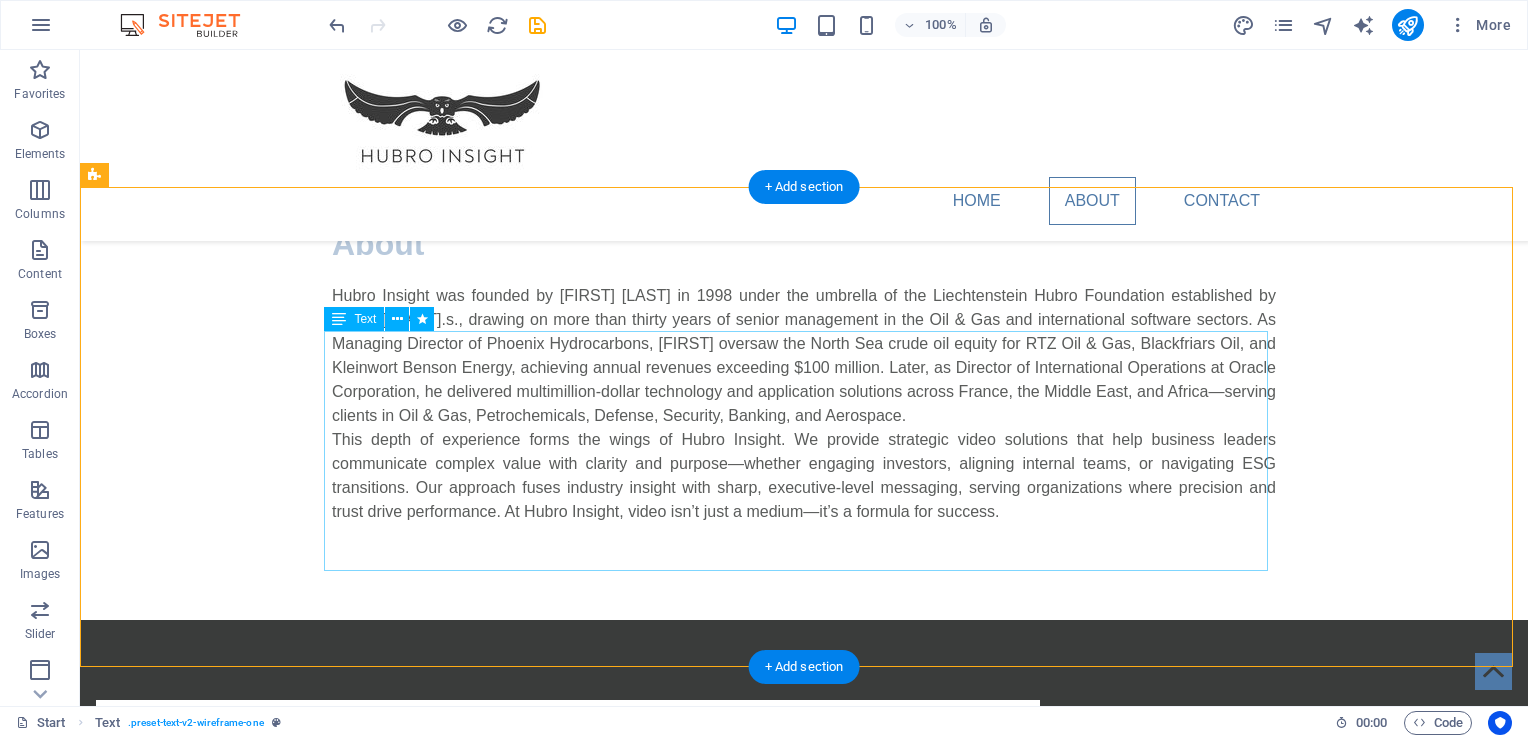 click on "Hubro Insight was founded by [FIRST] [LAST] in 1998 under the umbrella of the Liechtenstein Hubro Foundation established by [FIRST] [LAST].s., drawing on more than thirty years of senior management in the Oil & Gas and international software sectors. As Managing Director of Phoenix Hydrocarbons, [FIRST] oversaw the North Sea crude oil equity for RTZ Oil & Gas, Blackfriars Oil, and Kleinwort Benson Energy, achieving annual revenues exceeding $100 million. Later, as Director of International Operations at Oracle Corporation, he delivered multimillion-dollar technology and application solutions across France, the Middle East, and Africa—serving clients in Oil & Gas, Petrochemicals, Defense, Security, Banking, and Aerospace." at bounding box center (804, 404) 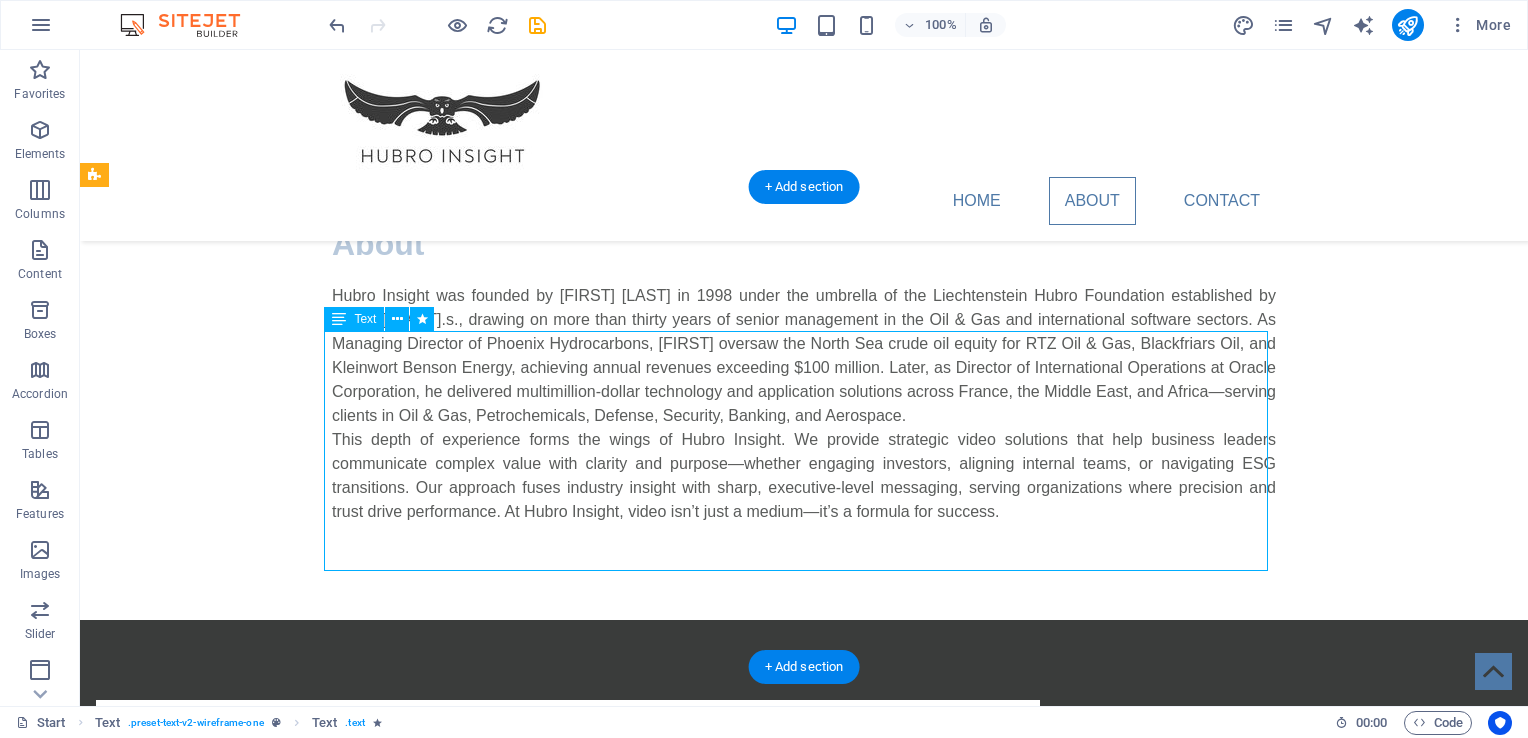 click on "Hubro Insight was founded by [FIRST] [LAST] in 1998 under the umbrella of the Liechtenstein Hubro Foundation established by [FIRST] [LAST].s., drawing on more than thirty years of senior management in the Oil & Gas and international software sectors. As Managing Director of Phoenix Hydrocarbons, [FIRST] oversaw the North Sea crude oil equity for RTZ Oil & Gas, Blackfriars Oil, and Kleinwort Benson Energy, achieving annual revenues exceeding $100 million. Later, as Director of International Operations at Oracle Corporation, he delivered multimillion-dollar technology and application solutions across France, the Middle East, and Africa—serving clients in Oil & Gas, Petrochemicals, Defense, Security, Banking, and Aerospace." at bounding box center (804, 404) 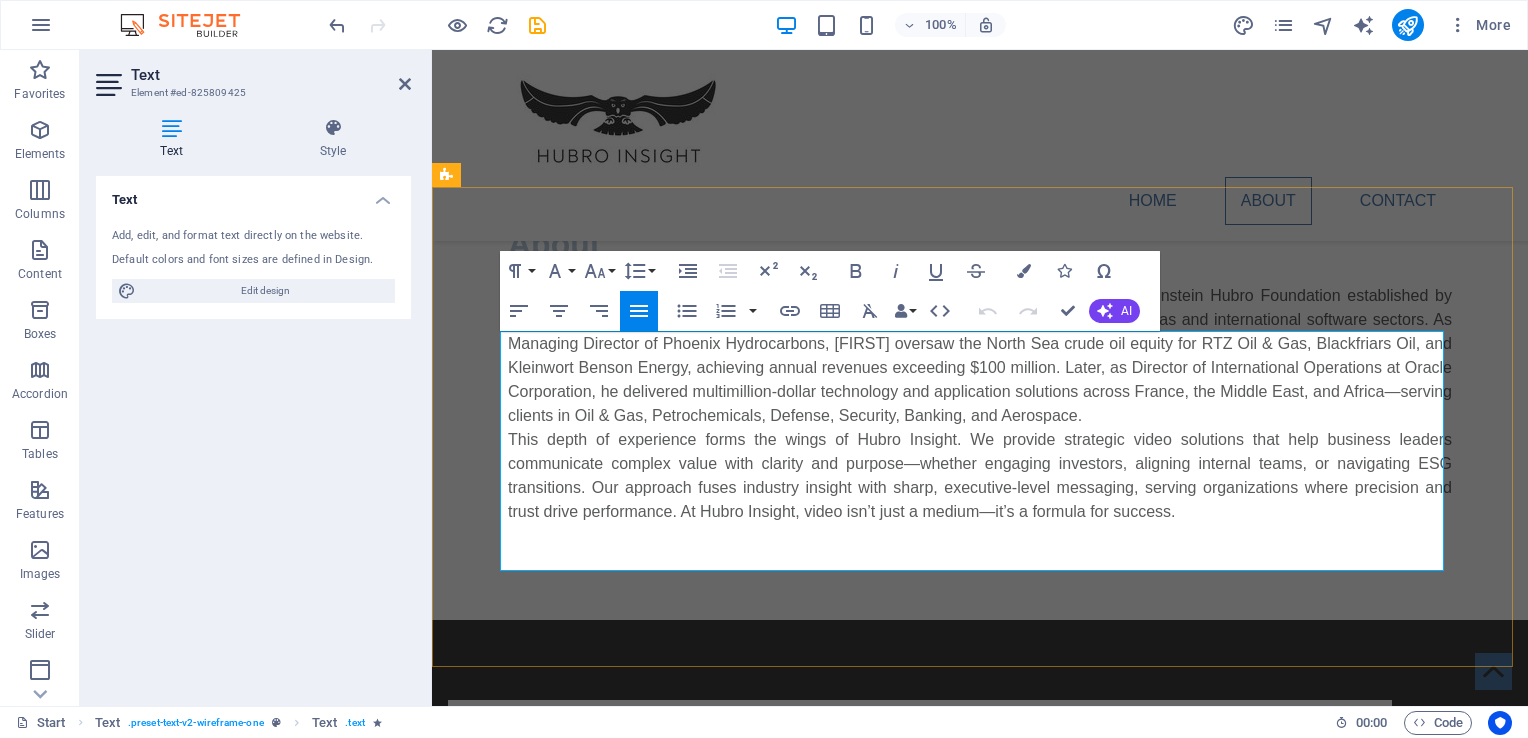 click on "Hubro Insight was founded by [FIRST] [LAST] in 1998 under the umbrella of the Liechtenstein Hubro Foundation established by [FIRST] [LAST].s., drawing on more than thirty years of senior management in the Oil & Gas and international software sectors. As Managing Director of Phoenix Hydrocarbons, [FIRST] oversaw the North Sea crude oil equity for RTZ Oil & Gas, Blackfriars Oil, and Kleinwort Benson Energy, achieving annual revenues exceeding $100 million. Later, as Director of International Operations at Oracle Corporation, he delivered multimillion-dollar technology and application solutions across France, the Middle East, and Africa—serving clients in Oil & Gas, Petrochemicals, Defense, Security, Banking, and Aerospace." at bounding box center (980, 356) 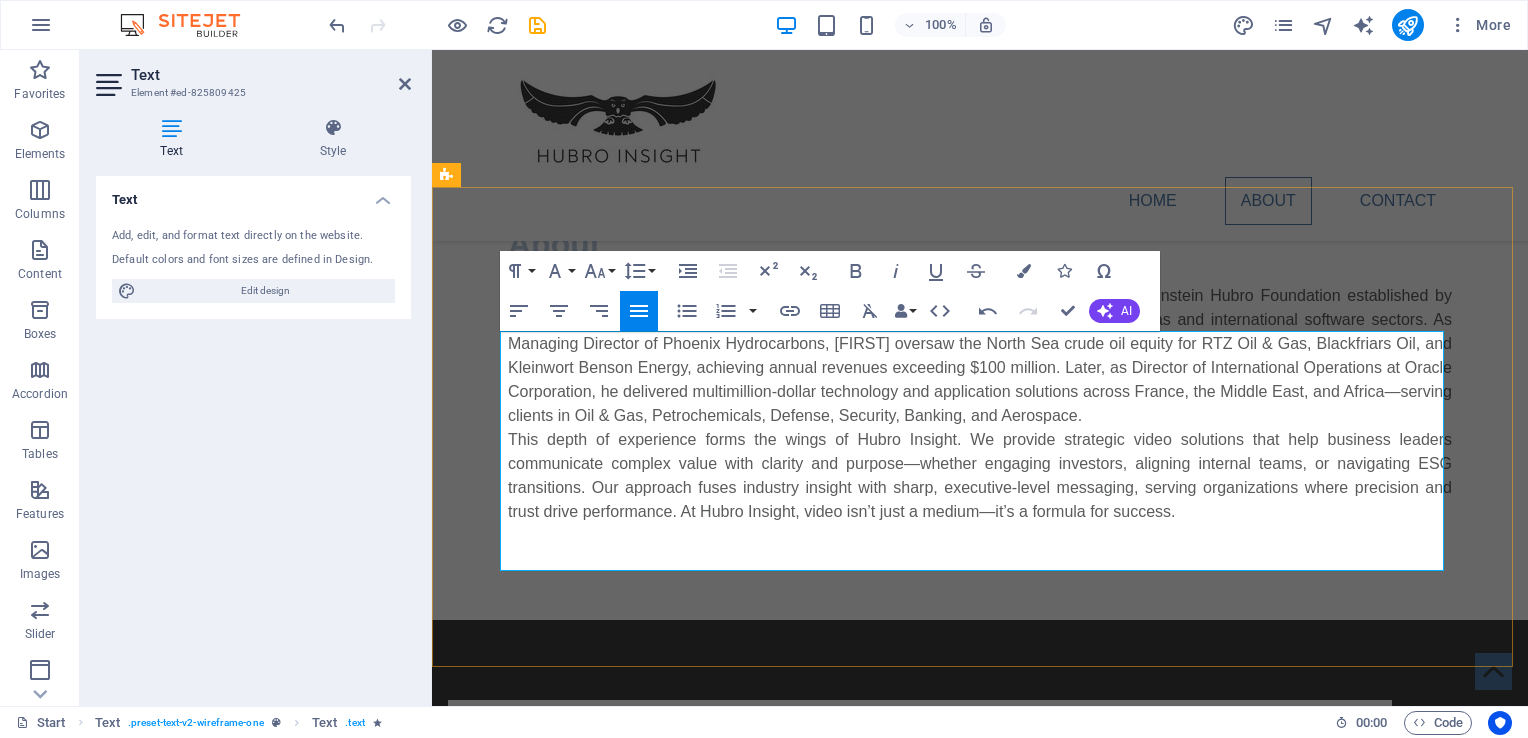 type 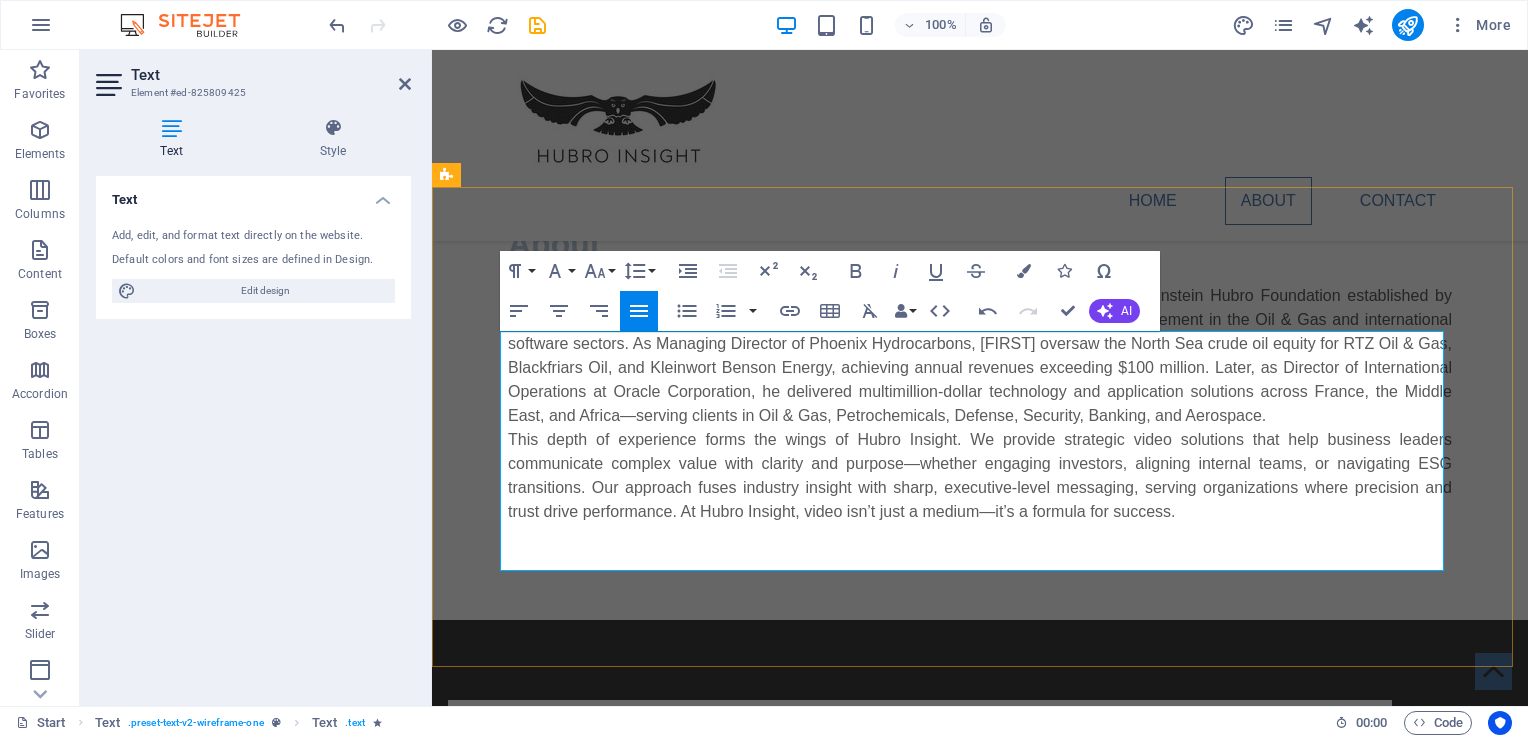 click on "Hubro Insight was founded by [FIRST] [LAST] in 1998 under the umbrella of the Liechtenstein Hubro Foundation established by [FIRST] [LAST] of Getty Oil Co. fame. Drawing on more than thirty years of senior management in the Oil & Gas and international software sectors. As Managing Director of Phoenix Hydrocarbons, [FIRST] oversaw the North Sea crude oil equity for RTZ Oil & Gas, Blackfriars Oil, and Kleinwort Benson Energy, achieving annual revenues exceeding $100 million. Later, as Director of International Operations at Oracle Corporation, he delivered multimillion-dollar technology and application solutions across France, the Middle East, and Africa—serving clients in Oil & Gas, Petrochemicals, Defense, Security, Banking, and Aerospace." at bounding box center (980, 356) 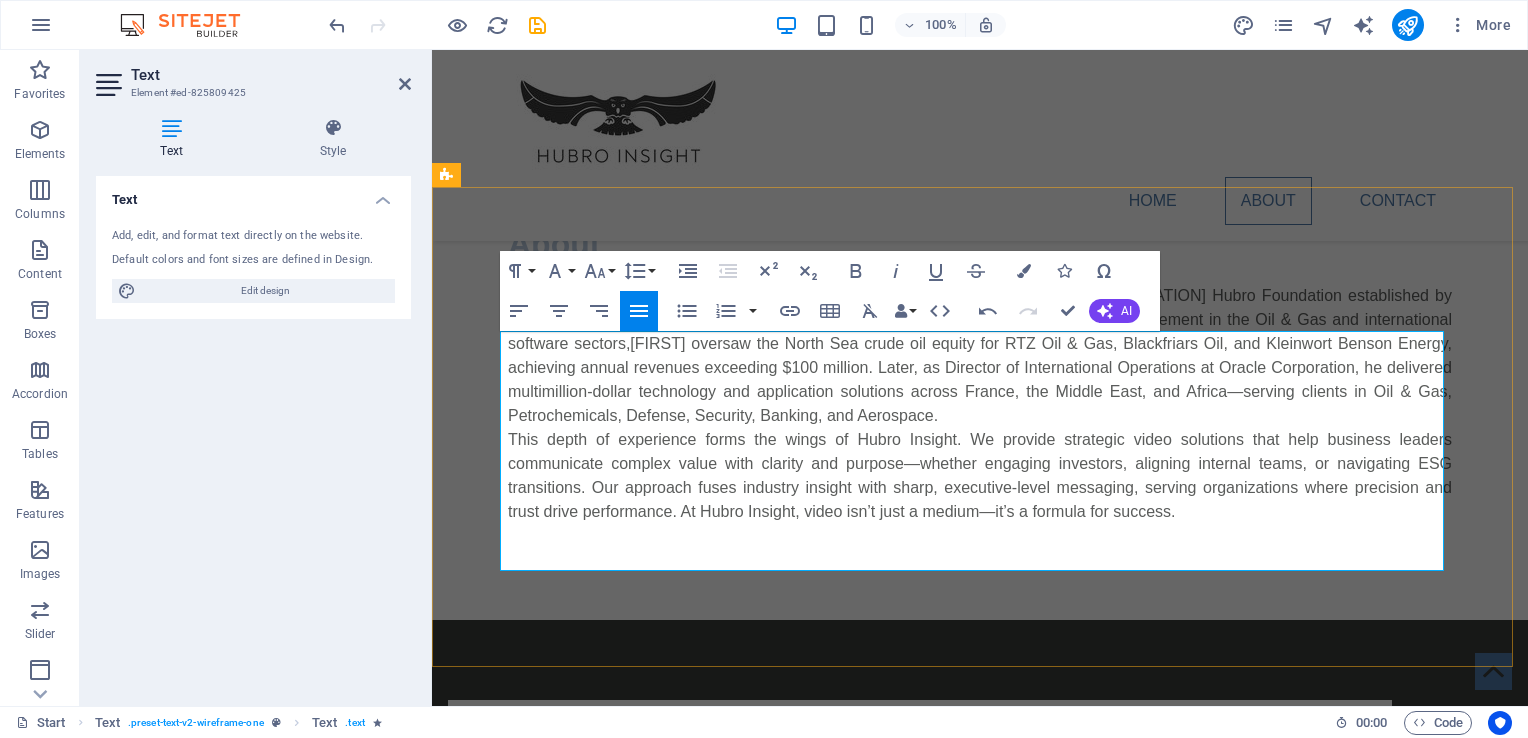 click on "Hubro Insight was founded by [FIRST] [LAST] in 1998 under the umbrella of the Liechtenstein Hubro Foundation established by [FIRST] oversaw the North Sea crude oil equity for RTZ Oil & Gas, Blackfriars Oil, and Kleinwort Benson Energy, achieving annual revenues exceeding $100 million. Later, as Director of International Operations at Oracle Corporation, he delivered multimillion-dollar technology and application solutions across France, the Middle East, and Africa—serving clients in Oil & Gas, Petrochemicals, Defense, Security, Banking, and Aerospace." at bounding box center [980, 356] 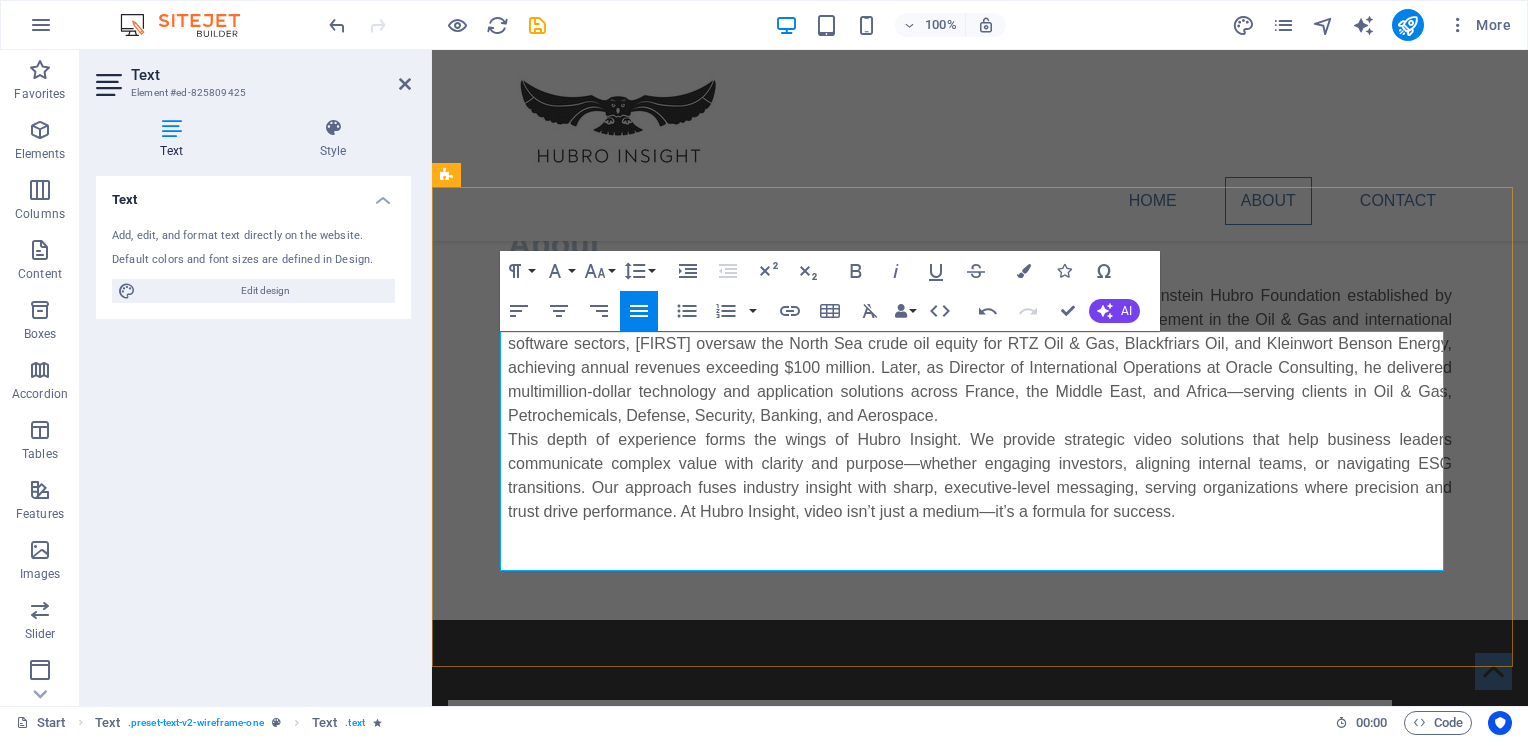 click on "Hubro Insight was founded by [FIRST] [LAST] in 1998 under the umbrella of the Liechtenstein Hubro Foundation established by [FIRST] [LAST] of Getty Oil Co. fame. Drawing on more than thirty years of senior management in the Oil & Gas and international software sectors, [FIRST] oversaw the North Sea crude oil equity for RTZ Oil & Gas, Blackfriars Oil, and Kleinwort Benson Energy, achieving annual revenues exceeding $100 million. Later, as Director of International Operations at Oracle Consulting , he delivered multimillion-dollar technology and application solutions across France, the Middle East, and Africa—serving clients in Oil & Gas, Petrochemicals, Defense, Security, Banking, and Aerospace." at bounding box center (980, 356) 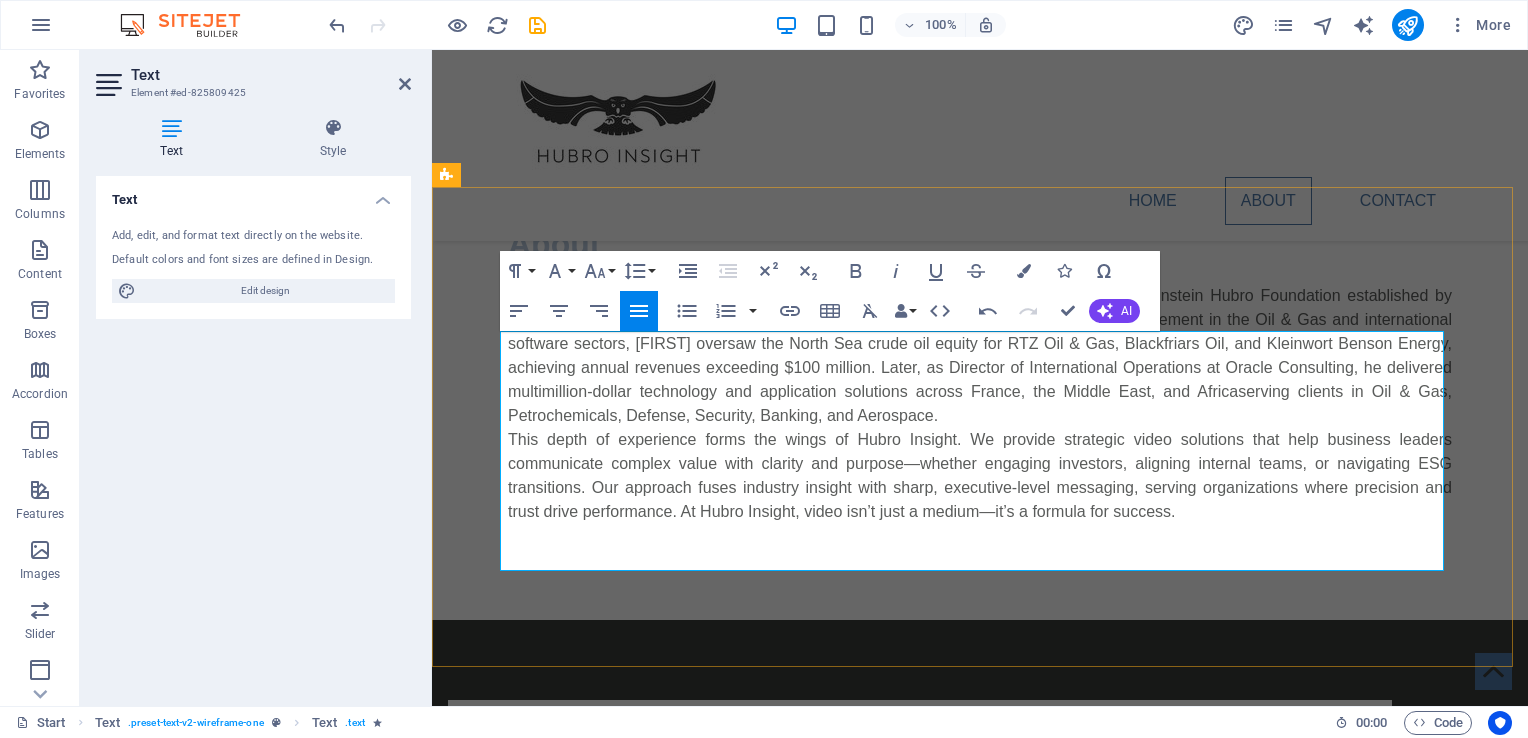 click on "Hubro Insight was founded by [FIRST] [LAST] in [YEAR] under the umbrella of the [LOCATION] Hubro Foundation established by [FIRST] [LAST] of Getty Oil Co. fame. Drawing on more than thirty years of senior management in the Oil & Gas and international software sectors, [FIRST] oversaw the North Sea crude oil equity for RTZ Oil & Gas, Blackfriars Oil, and Kleinwort Benson Energy, achieving annual revenues exceeding $100 million. Later, as Director of International Operations at Oracle Consulting, he delivered multimillion-dollar technology and application solutions across France, the Middle East, and Africa serving clients in Oil & Gas, Petrochemicals, Defense, Security, Banking, and Aerospace." at bounding box center (980, 356) 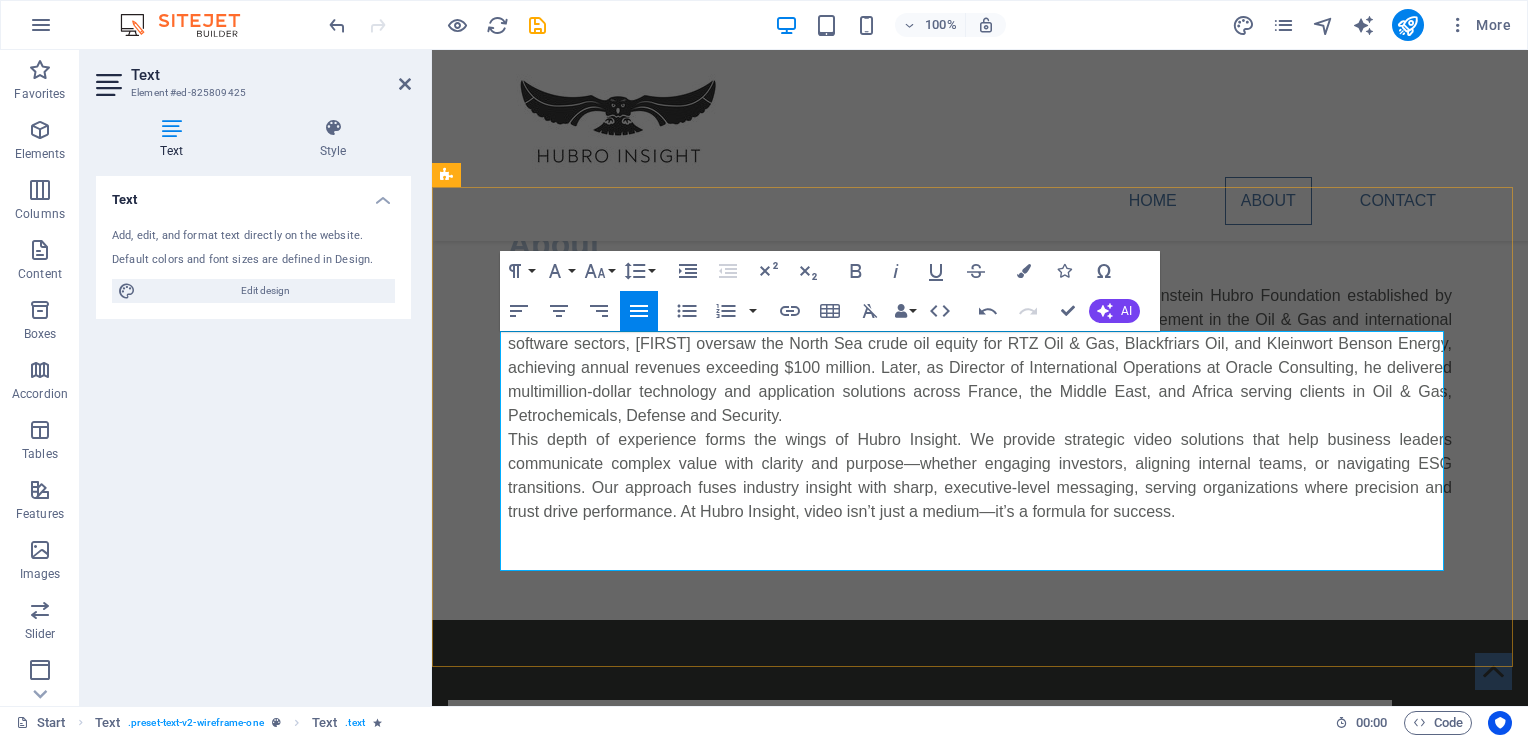 click on "Hubro Insight was founded by [FIRST] [LAST] in 1998 under the umbrella of the Liechtenstein Hubro Foundation established by [FIRST] [LAST] of Getty Oil Co. fame. Drawing on more than thirty years of senior management in the Oil & Gas and international software sectors, [FIRST] oversaw the North Sea crude oil equity for RTZ Oil & Gas, Blackfriars Oil, and Kleinwort Benson Energy, achieving annual revenues exceeding $100 million. Later, as Director of International Operations at Oracle Consulting, he delivered multimillion-dollar technology and application solutions across France, the Middle East, and Africa serving clients in Oil & Gas, Petrochemicals, Defense and Security." at bounding box center (980, 356) 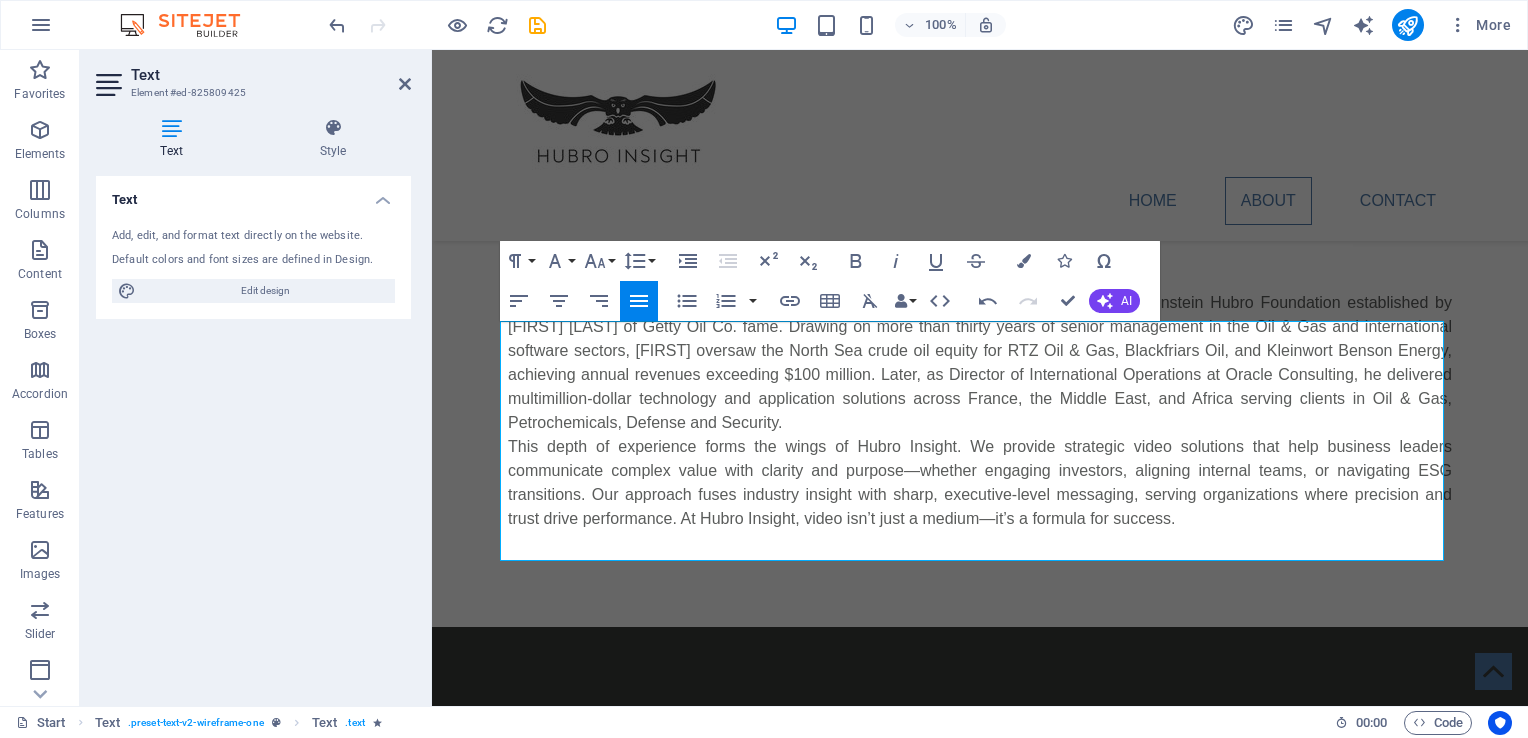 scroll, scrollTop: 466, scrollLeft: 0, axis: vertical 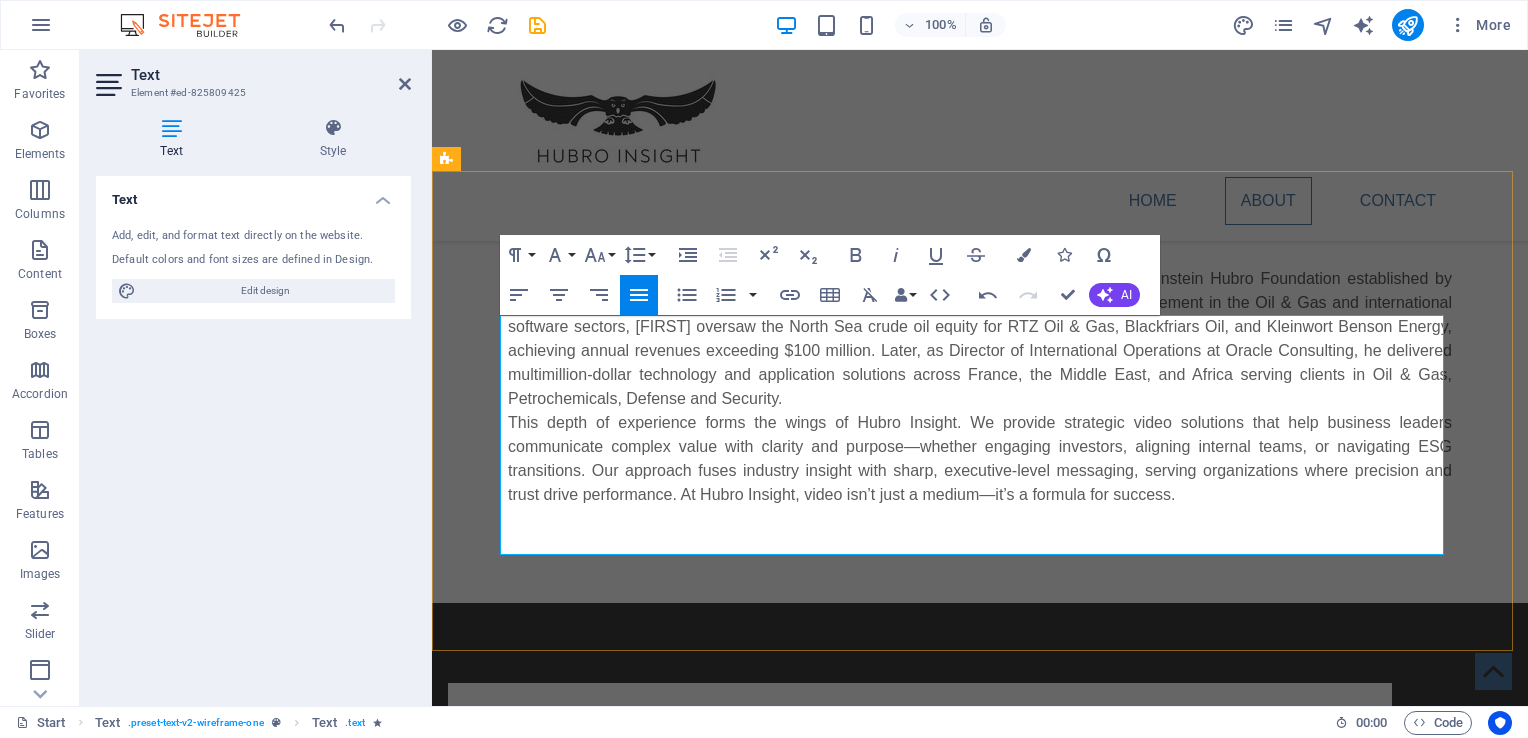 click on "Hubro Insight was founded by [FIRST] [LAST] in 1998 under the umbrella of the Liechtenstein Hubro Foundation established by [FIRST] [LAST] of Getty Oil Co. fame. Drawing on more than thirty years of senior management in the Oil & Gas and international software sectors, [FIRST] oversaw the North Sea crude oil equity for RTZ Oil & Gas, Blackfriars Oil, and Kleinwort Benson Energy, achieving annual revenues exceeding $100 million. Later, as Director of International Operations at Oracle Consulting, he delivered multimillion-dollar technology and application solutions across France, the Middle East, and Africa serving clients in Oil & Gas, Petrochemicals, Defense and Security." at bounding box center [980, 339] 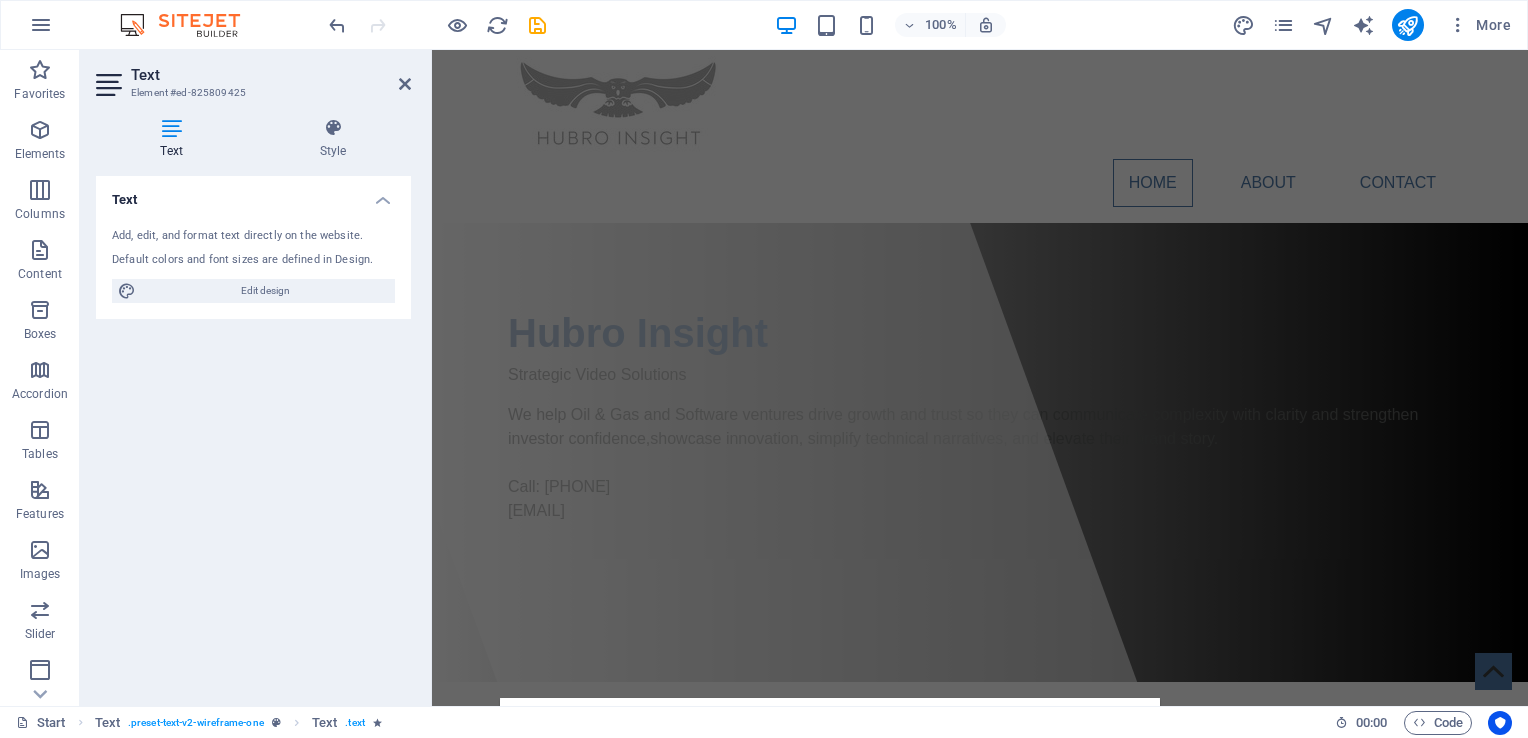 scroll, scrollTop: 0, scrollLeft: 0, axis: both 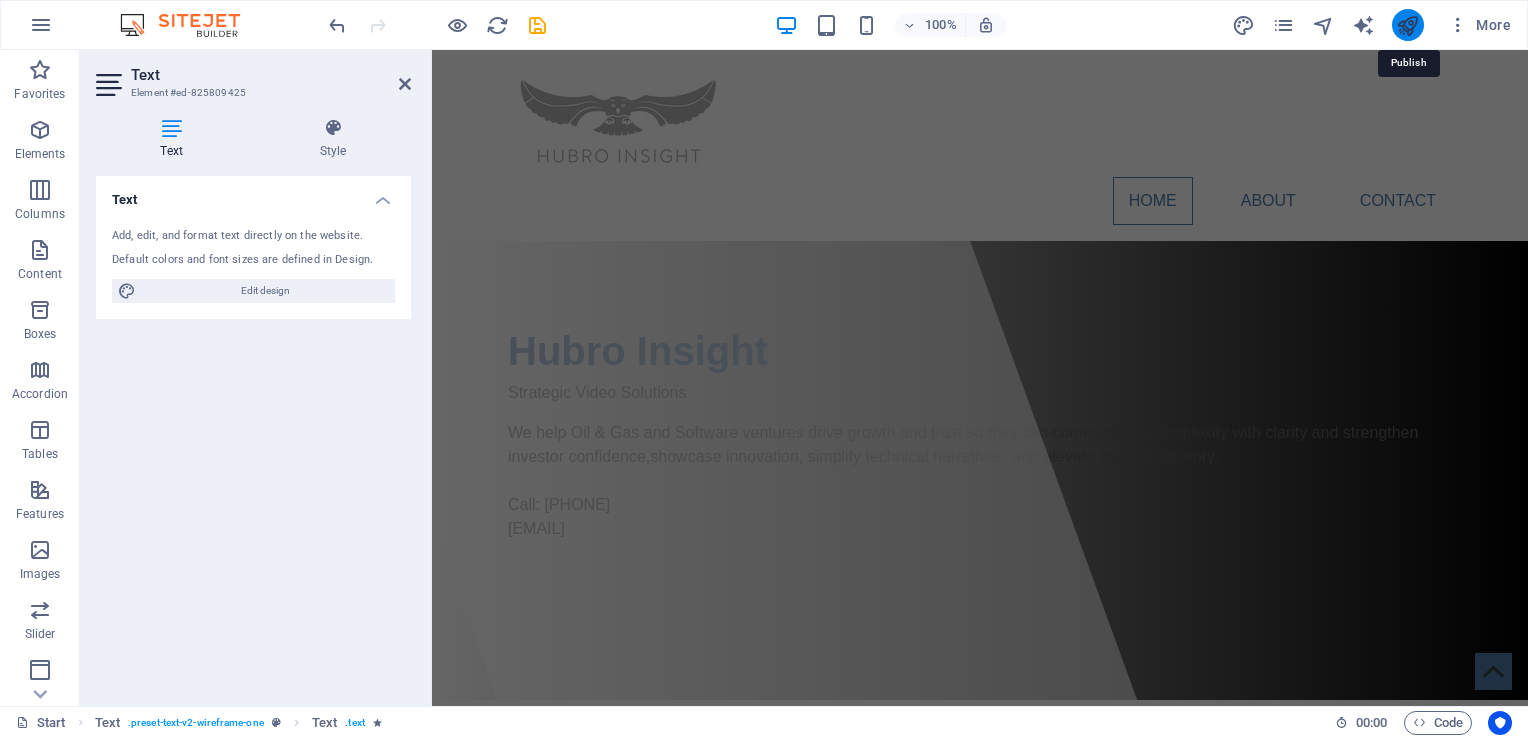 click at bounding box center [1407, 25] 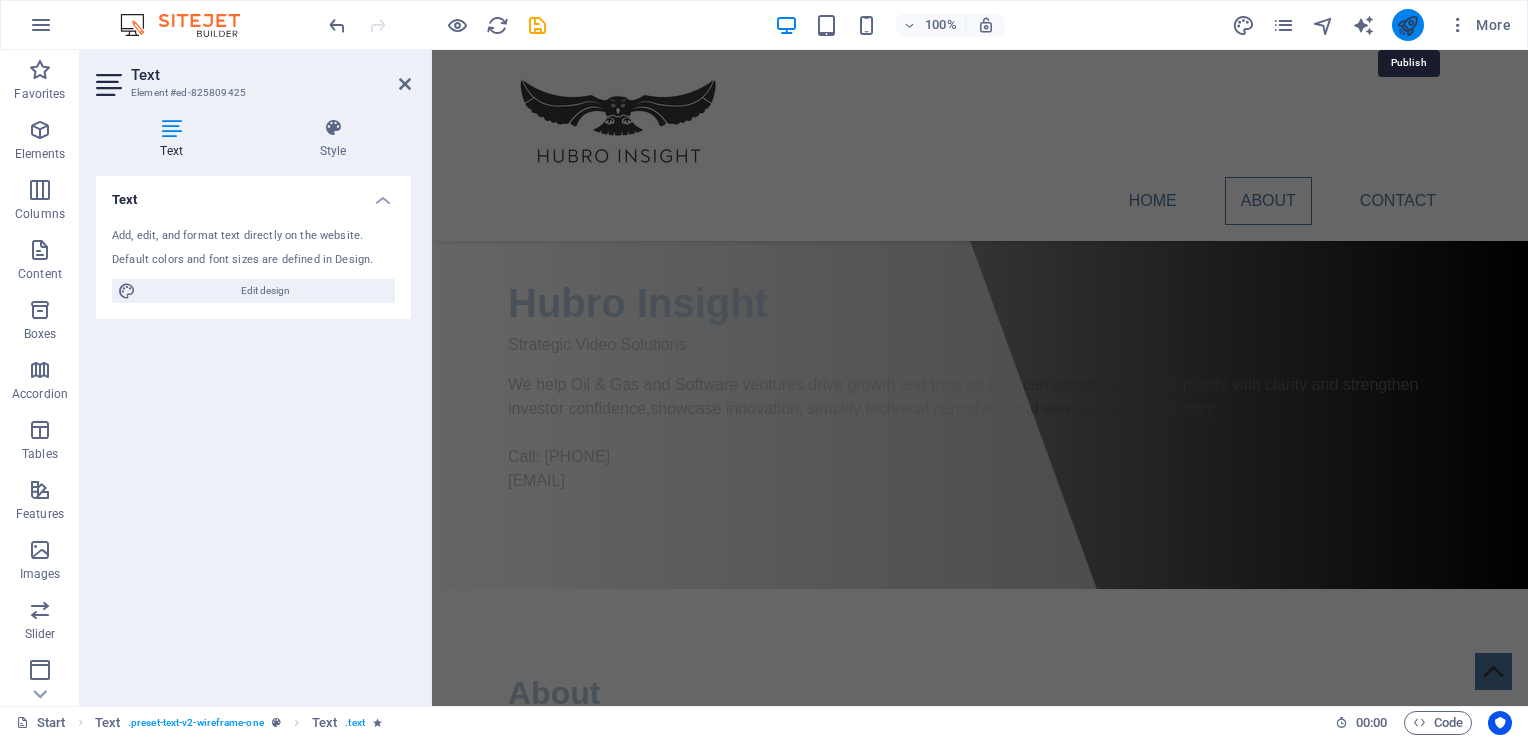 scroll, scrollTop: 538, scrollLeft: 0, axis: vertical 